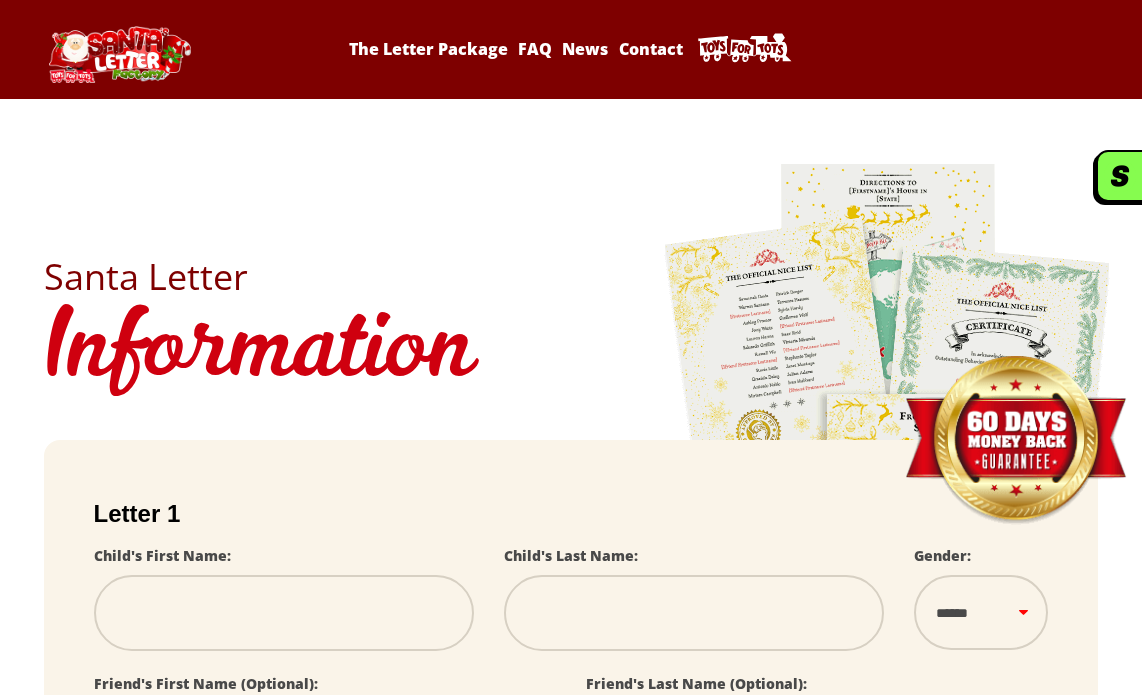 scroll, scrollTop: 0, scrollLeft: 0, axis: both 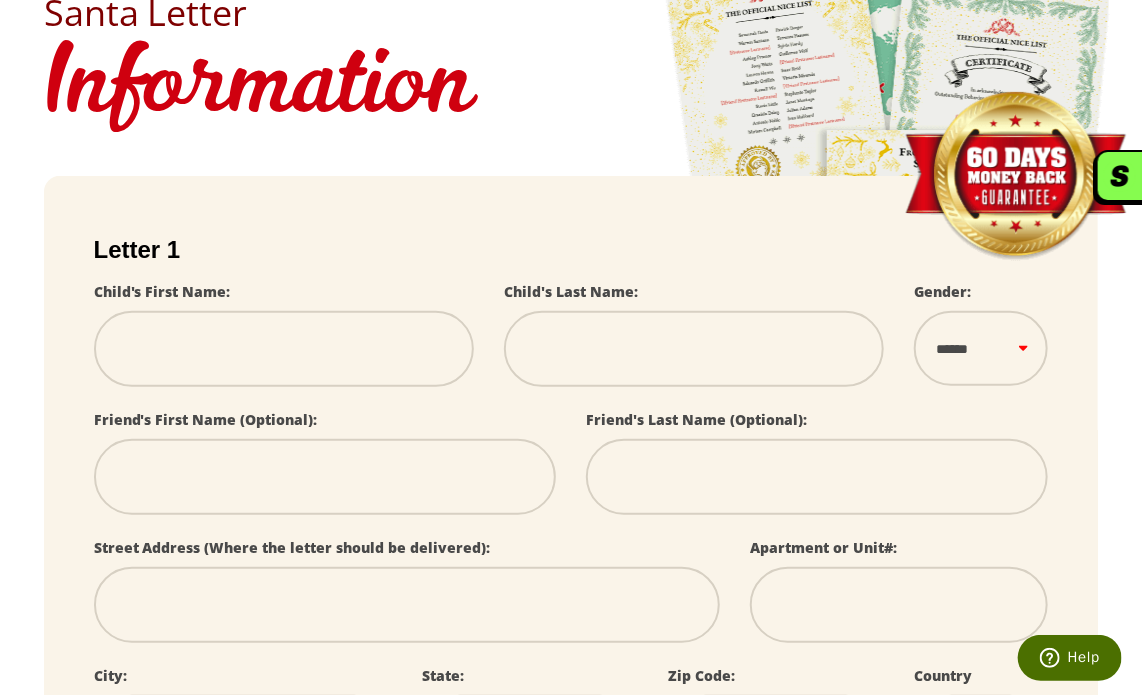 click at bounding box center (284, 349) 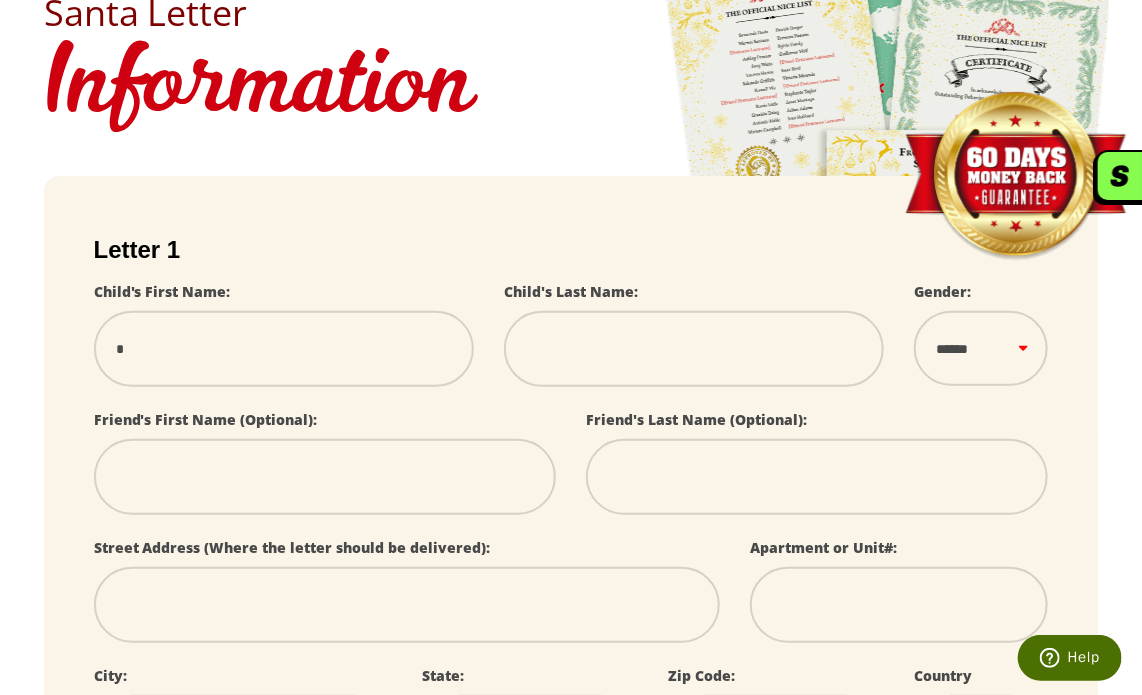 select 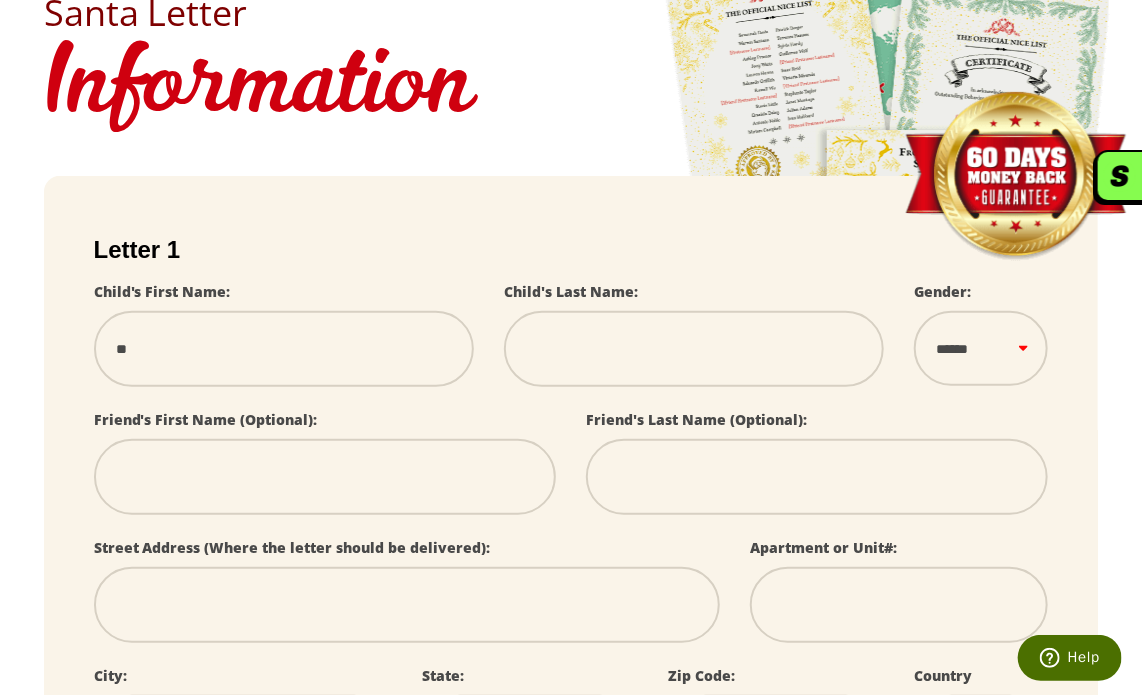 type on "***" 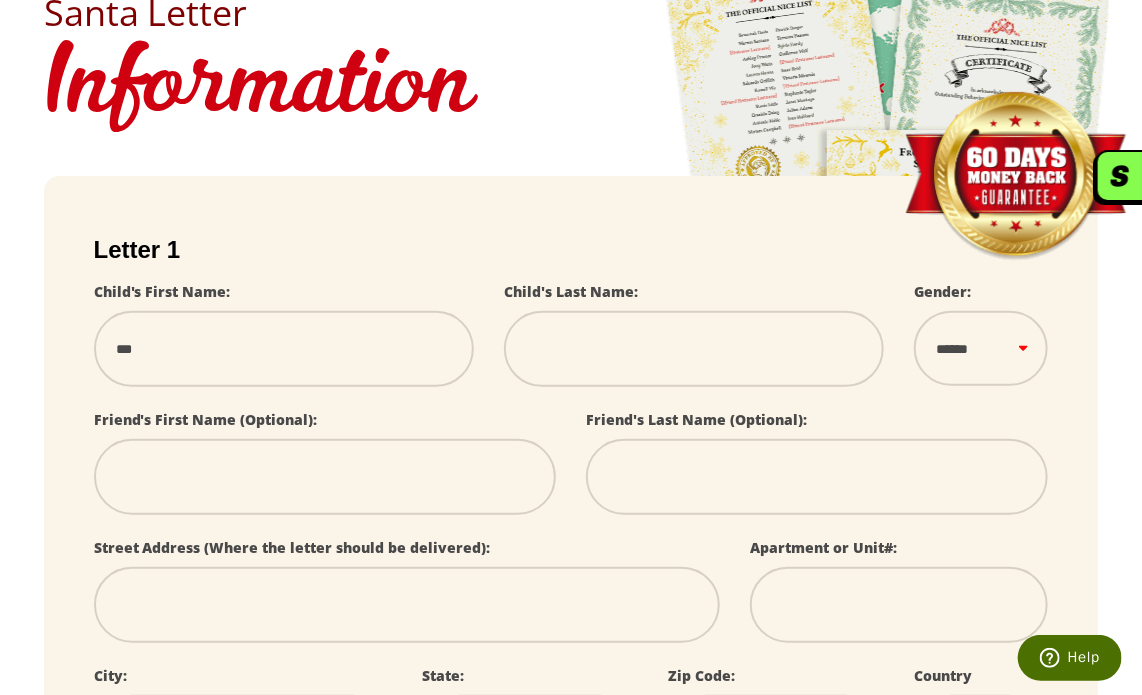 type on "****" 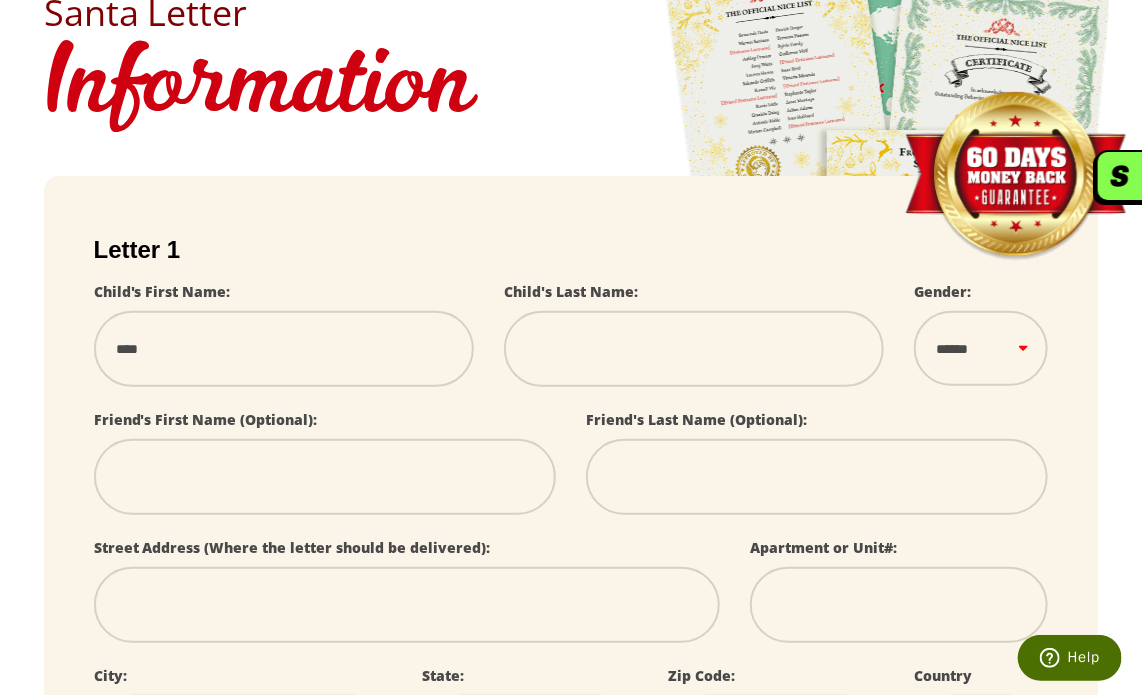 type on "****" 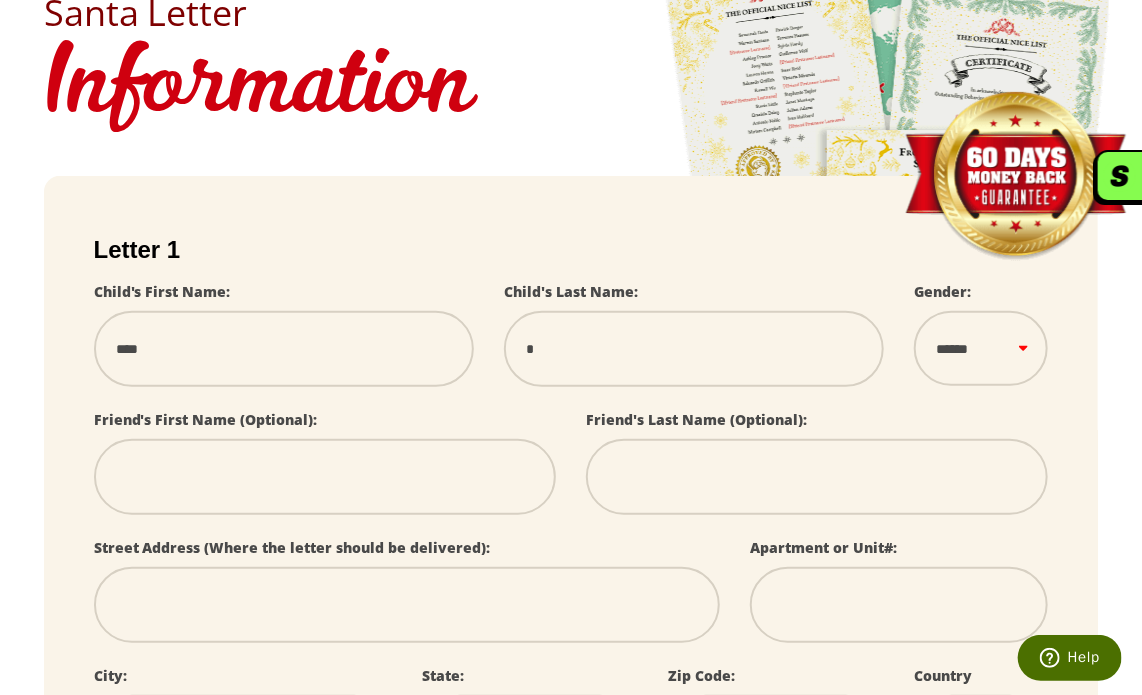 type on "**" 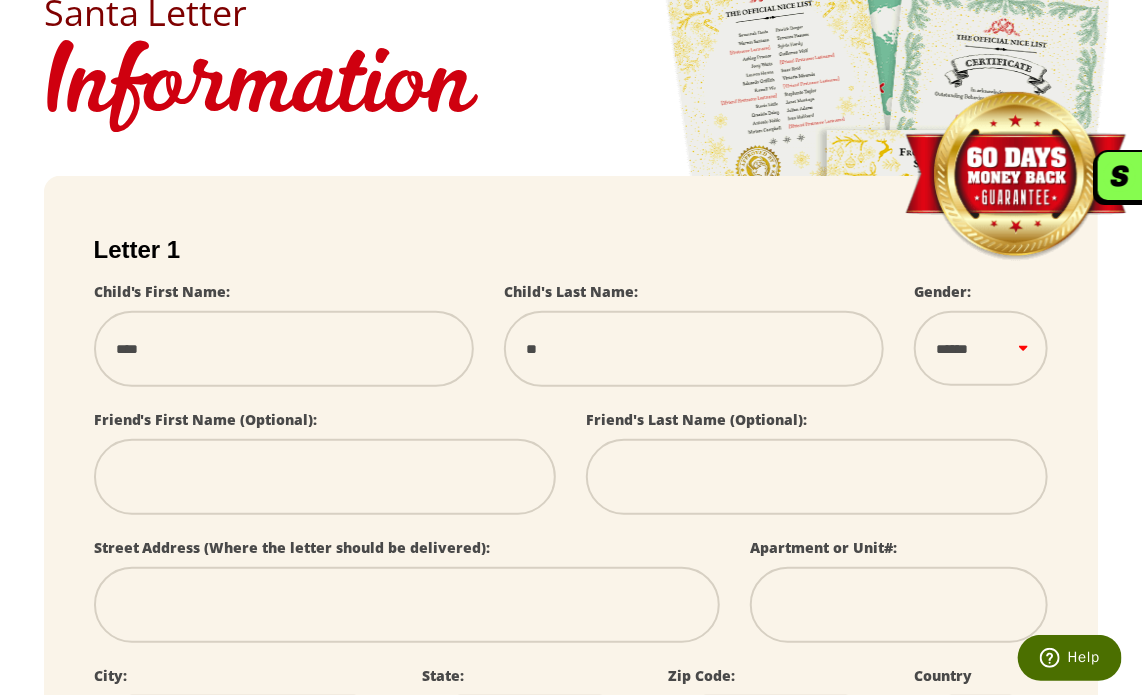 type on "***" 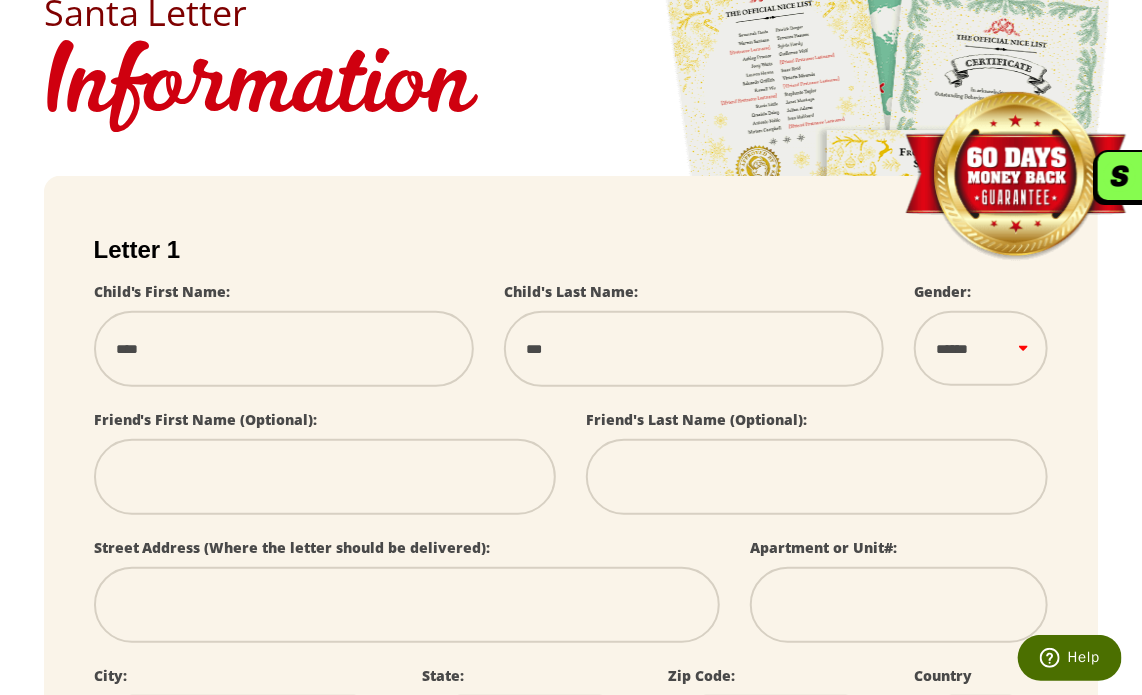 select 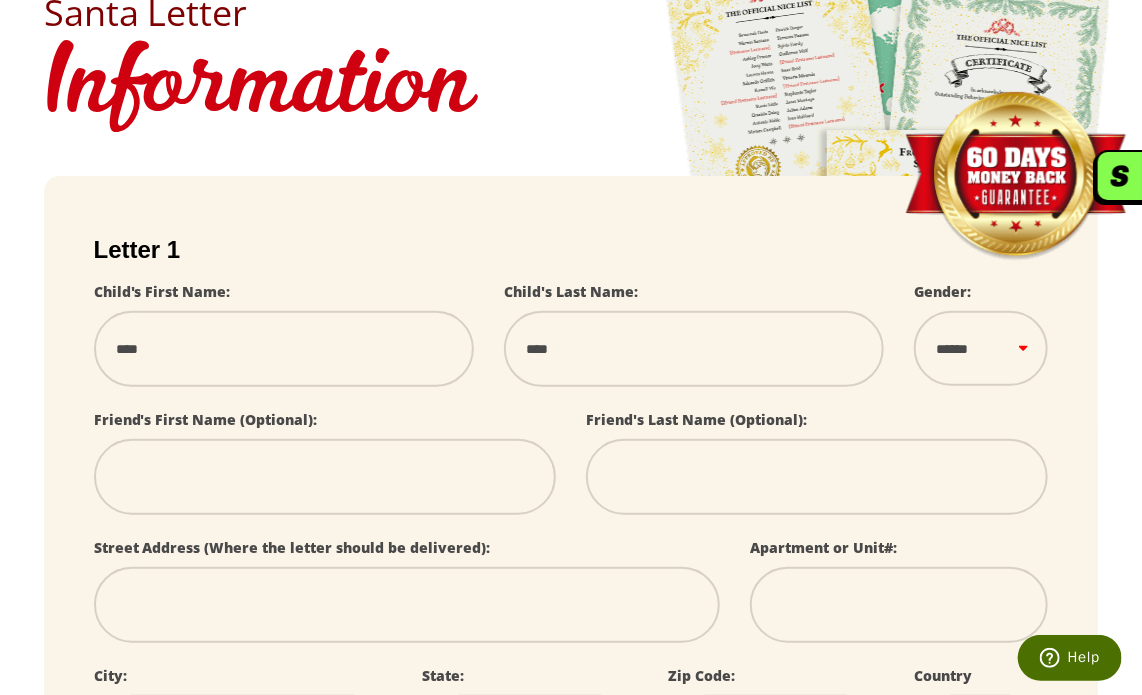 type on "*****" 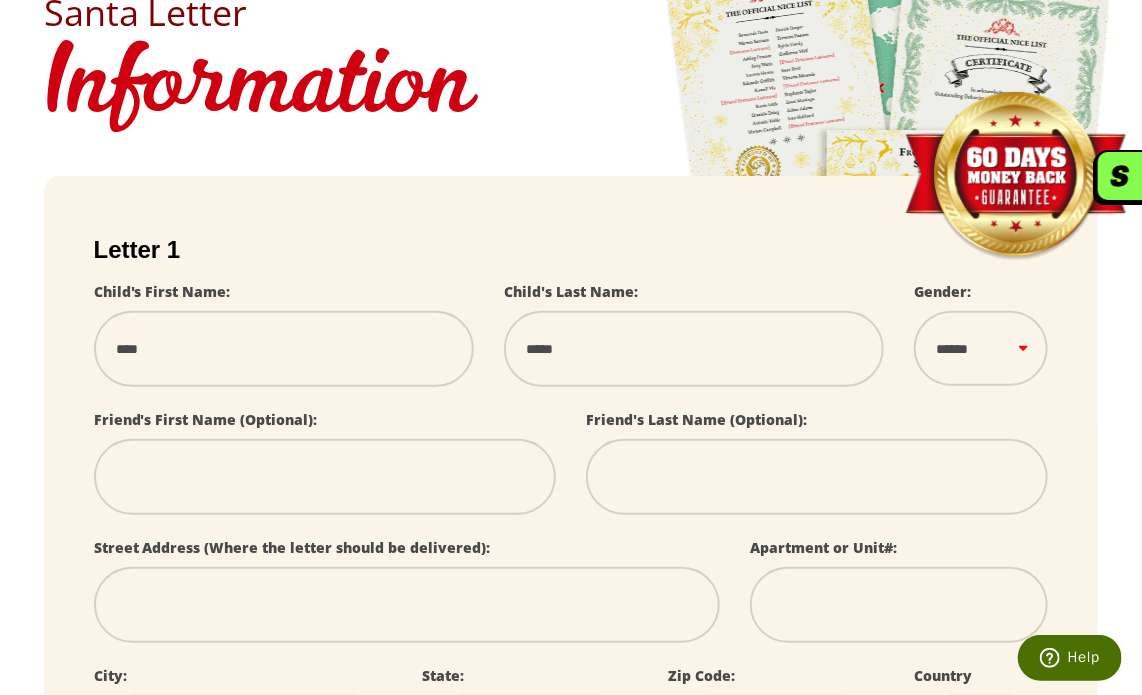 type on "******" 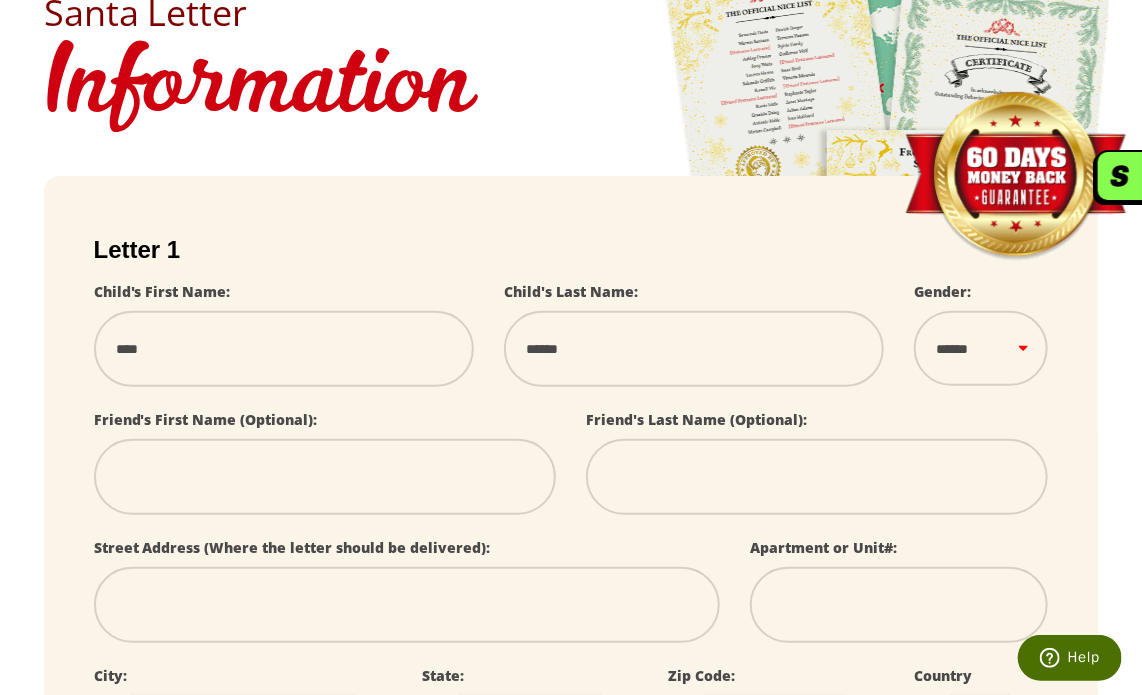type on "*******" 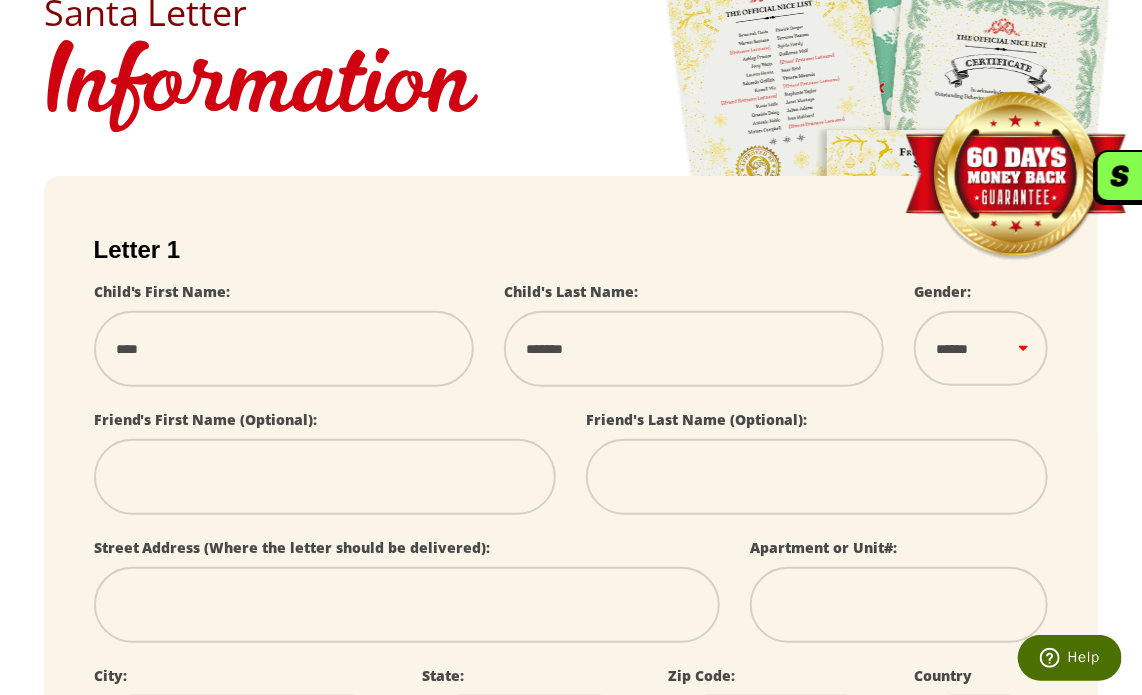type on "********" 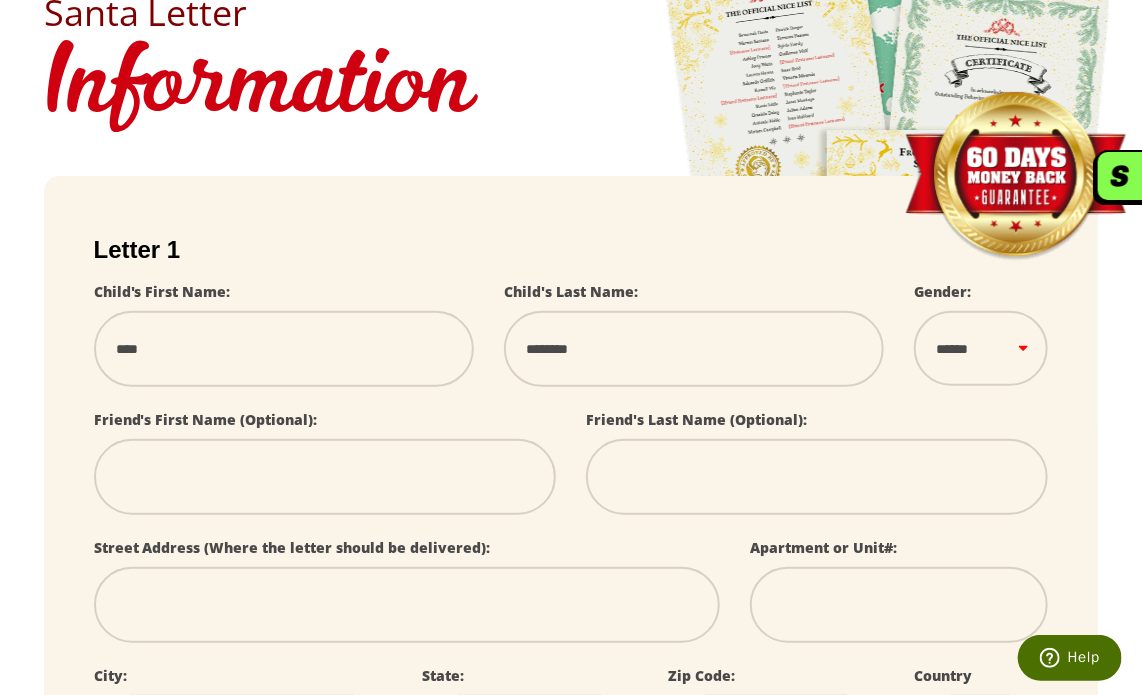 type on "*********" 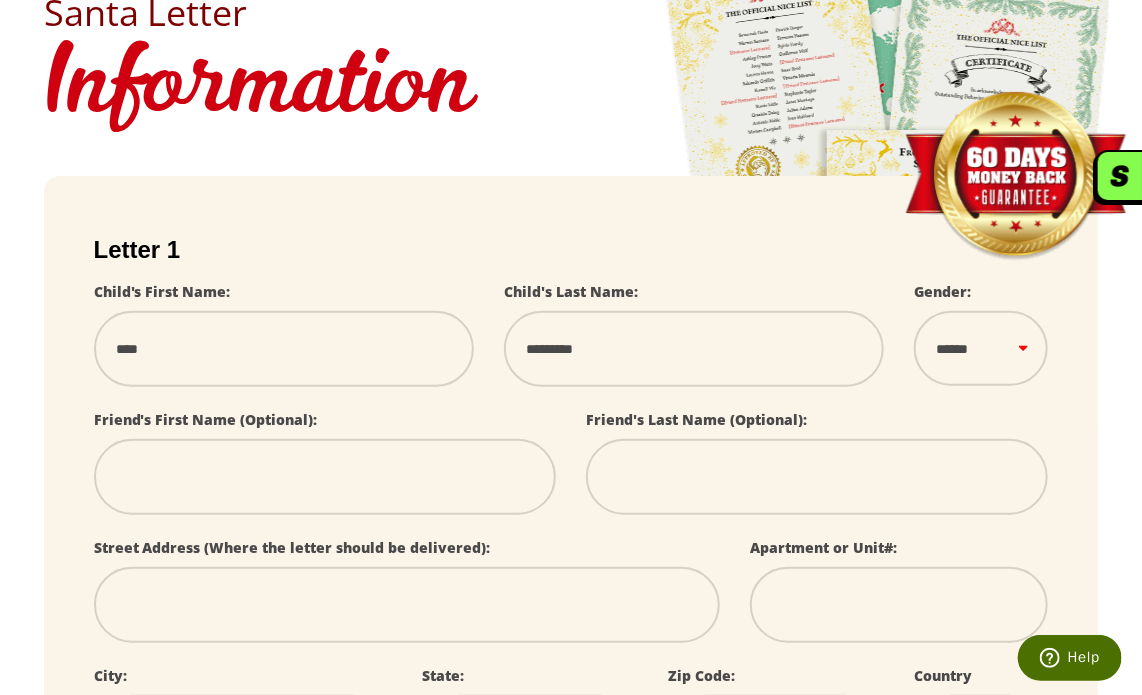 type on "**********" 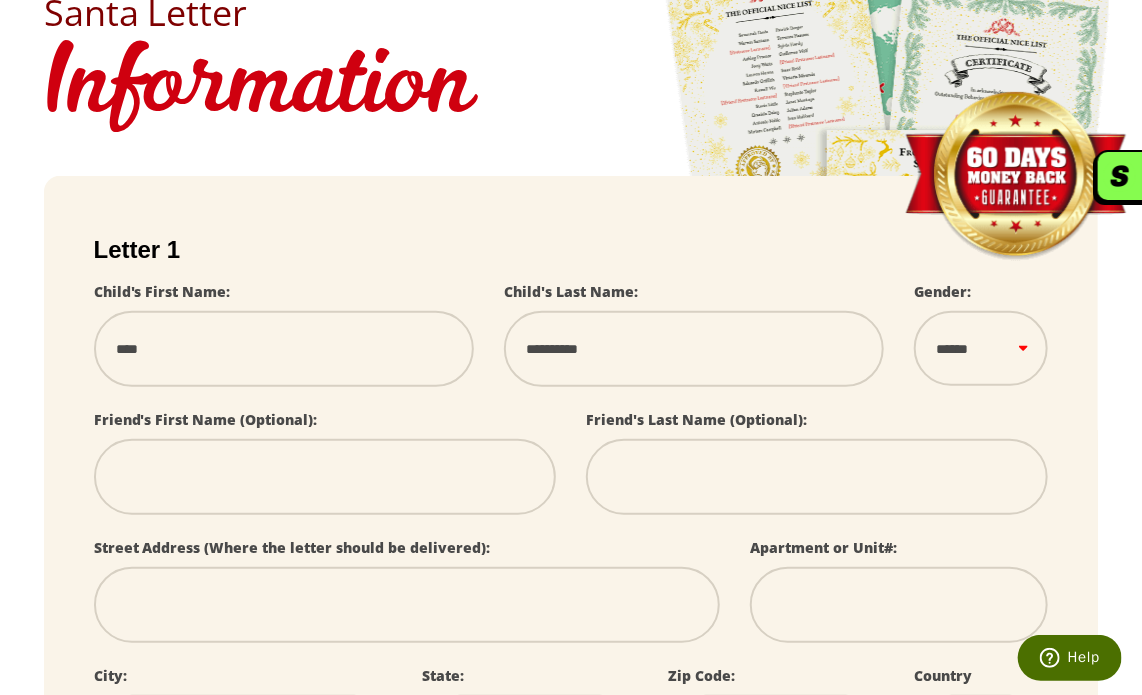 type on "**********" 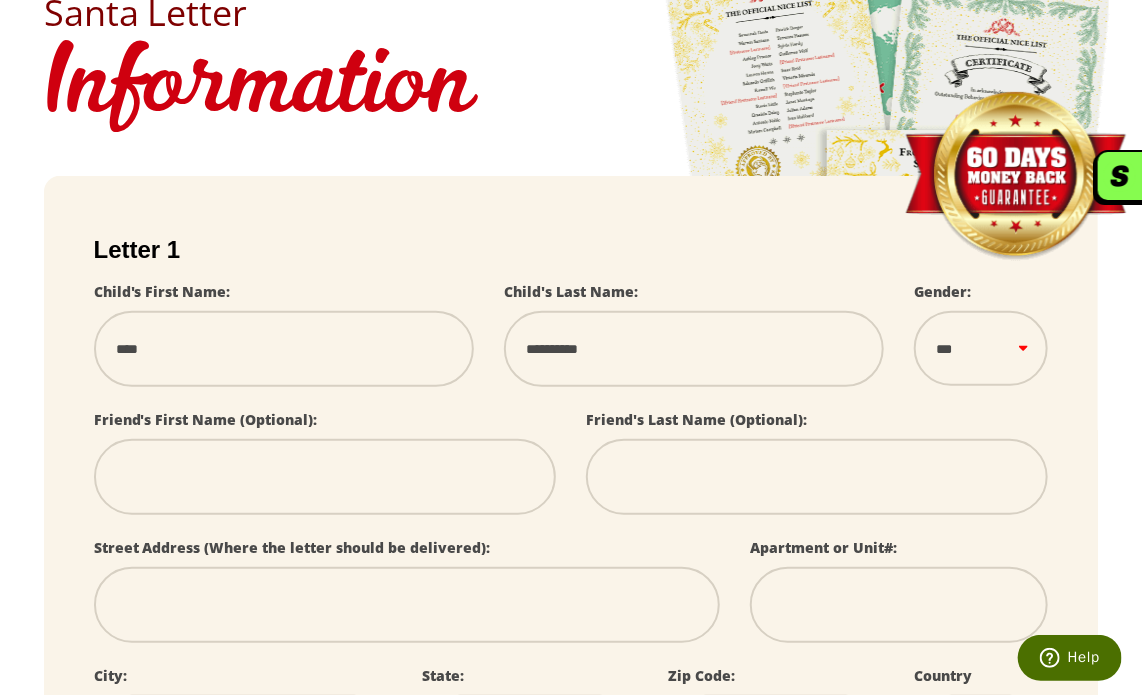 click on "******   ***   ****" at bounding box center (981, 348) 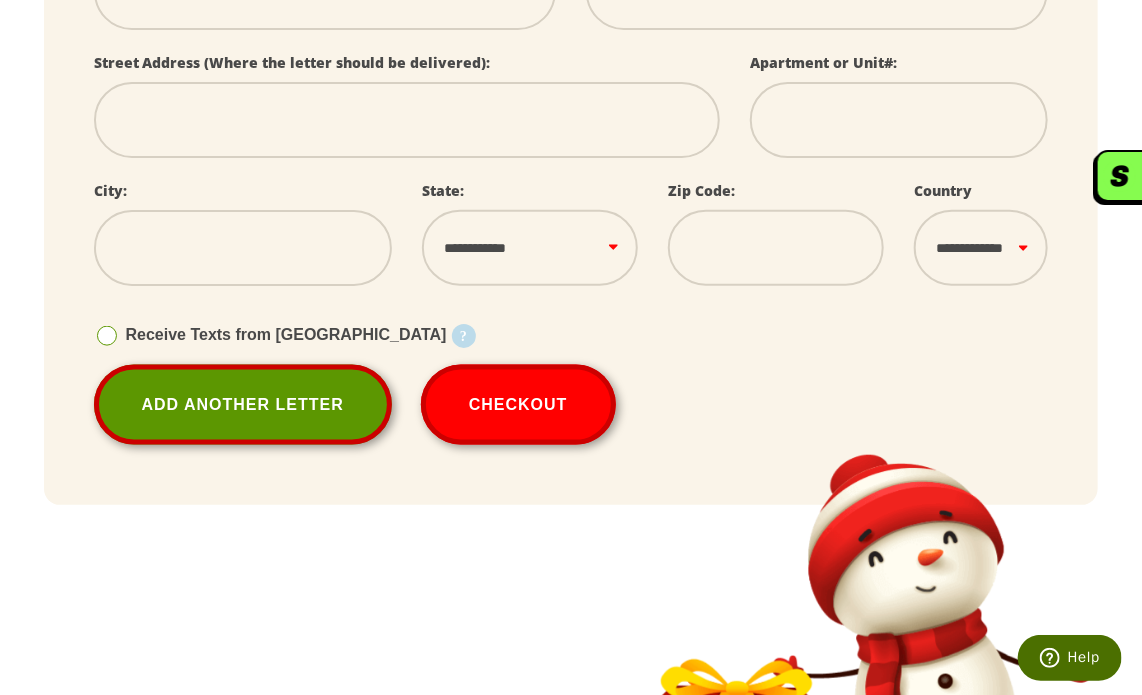 scroll, scrollTop: 764, scrollLeft: 0, axis: vertical 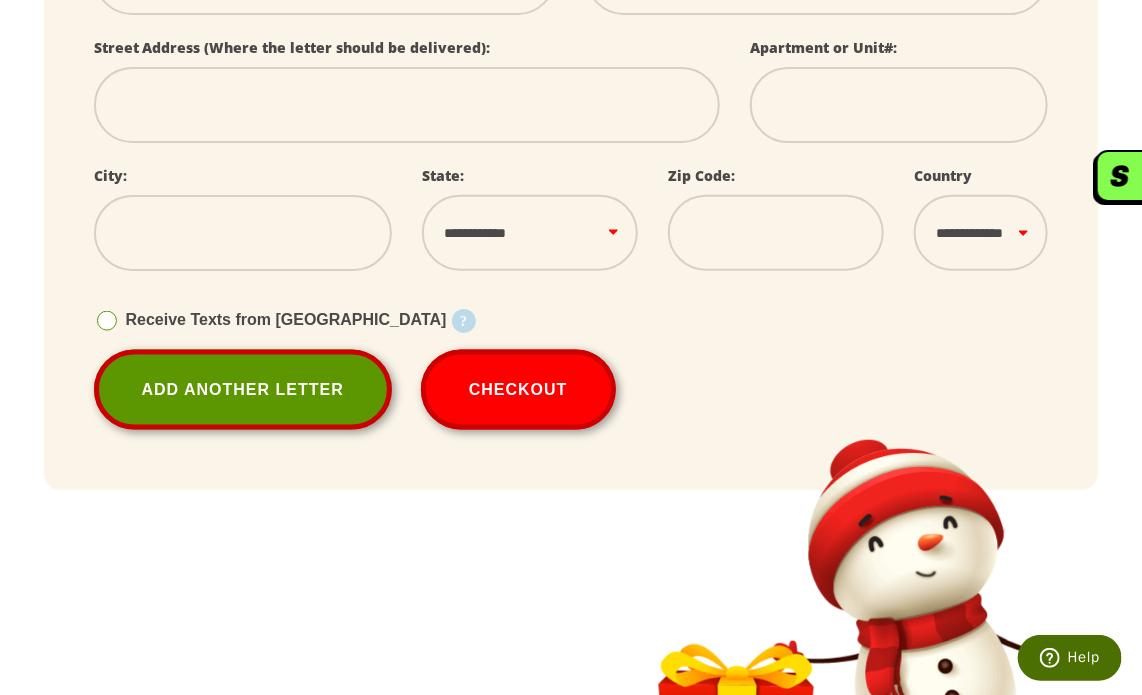 click at bounding box center [243, 233] 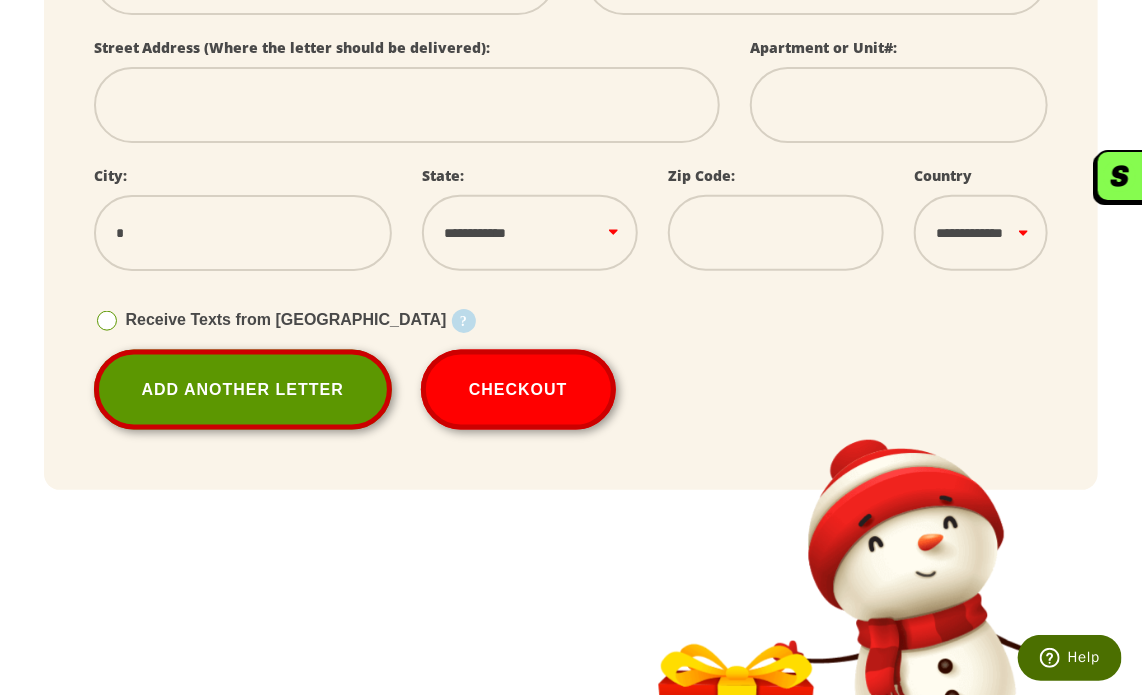 type on "**" 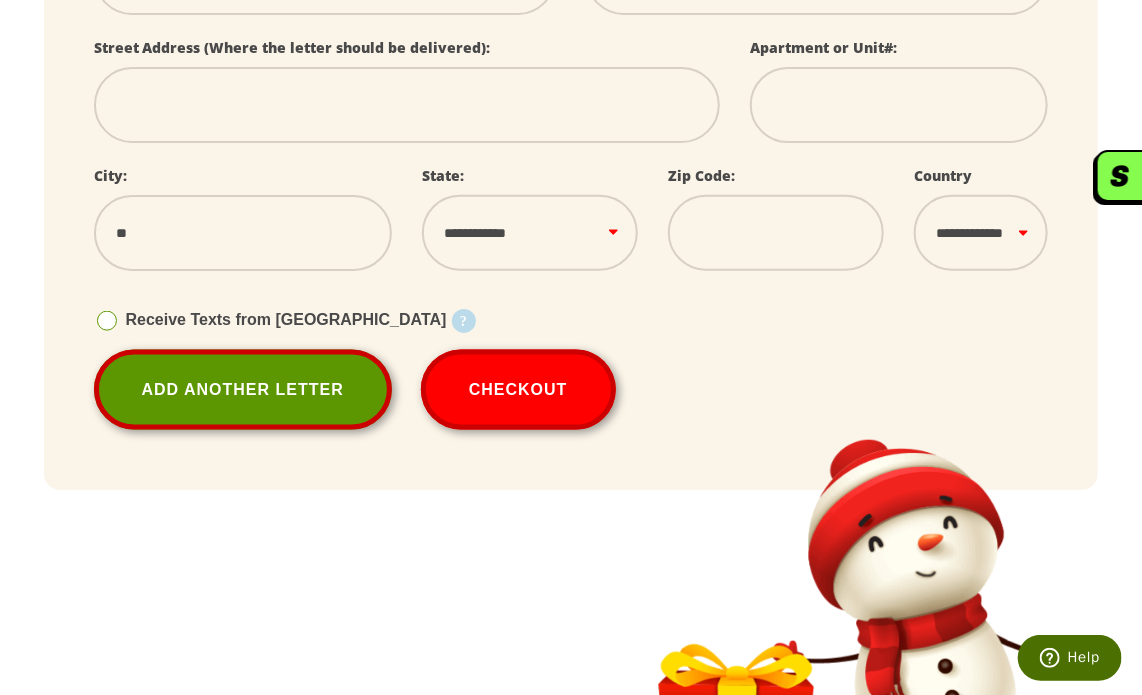 type on "***" 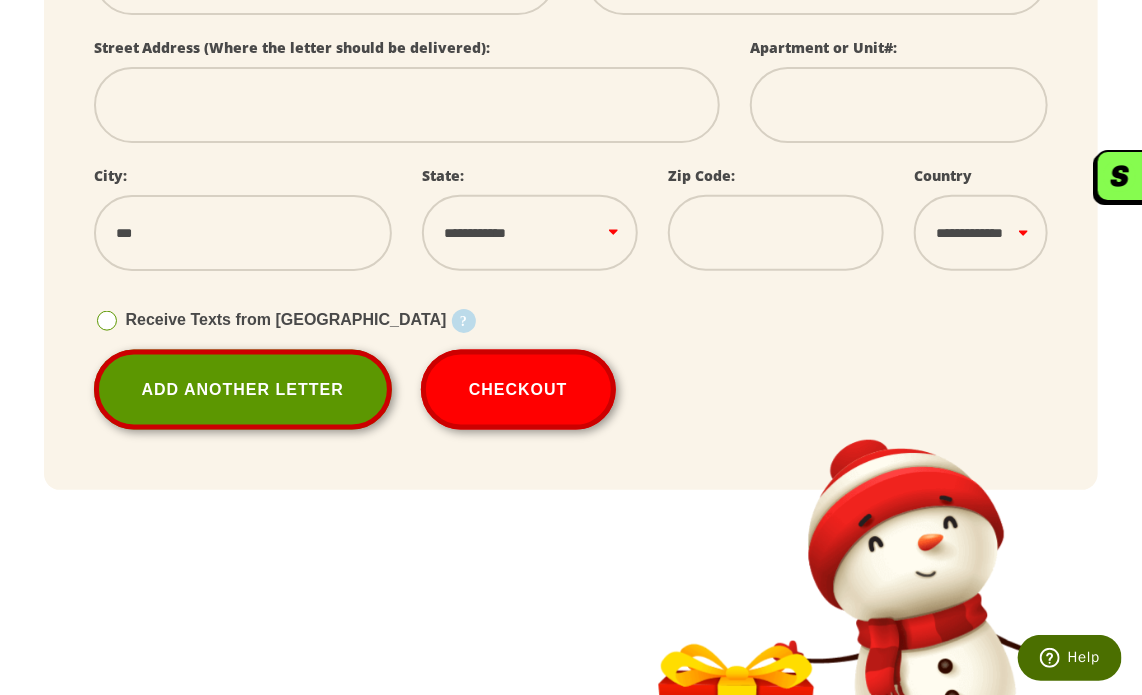 type on "****" 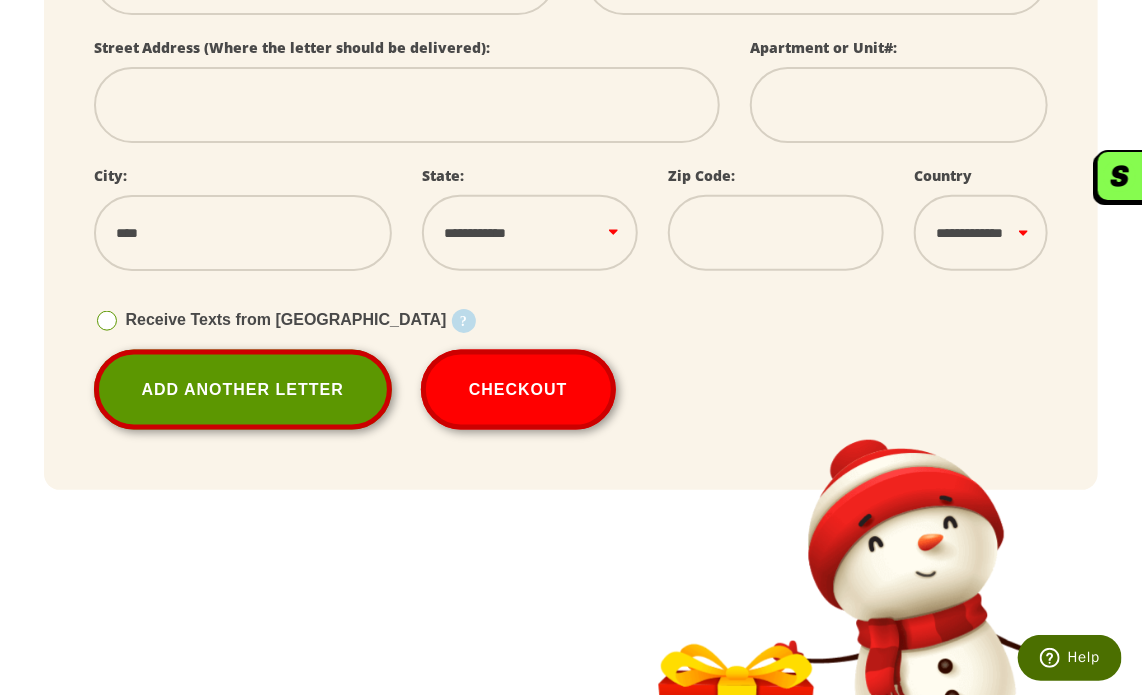 type on "*****" 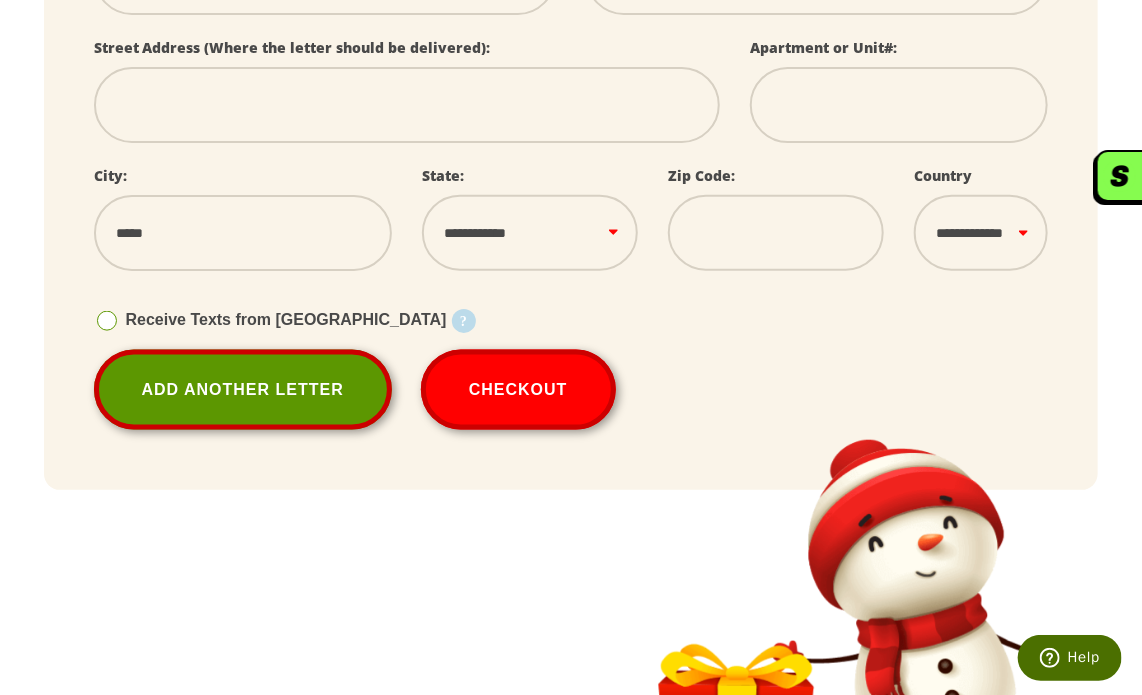 select 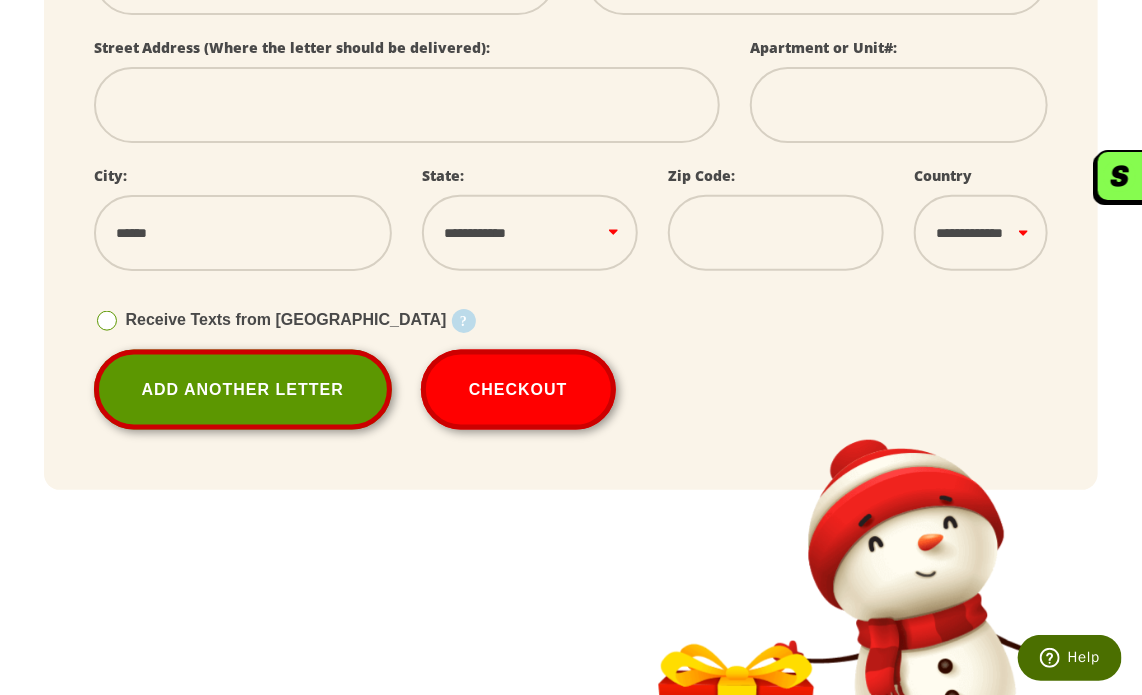 select 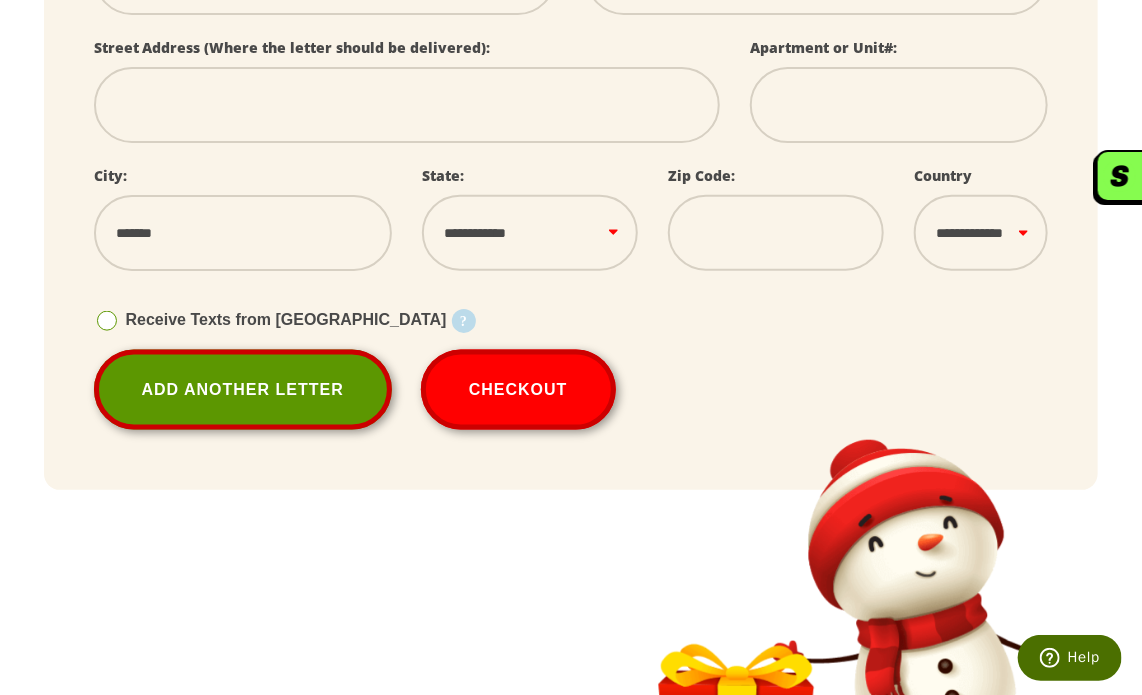 type on "********" 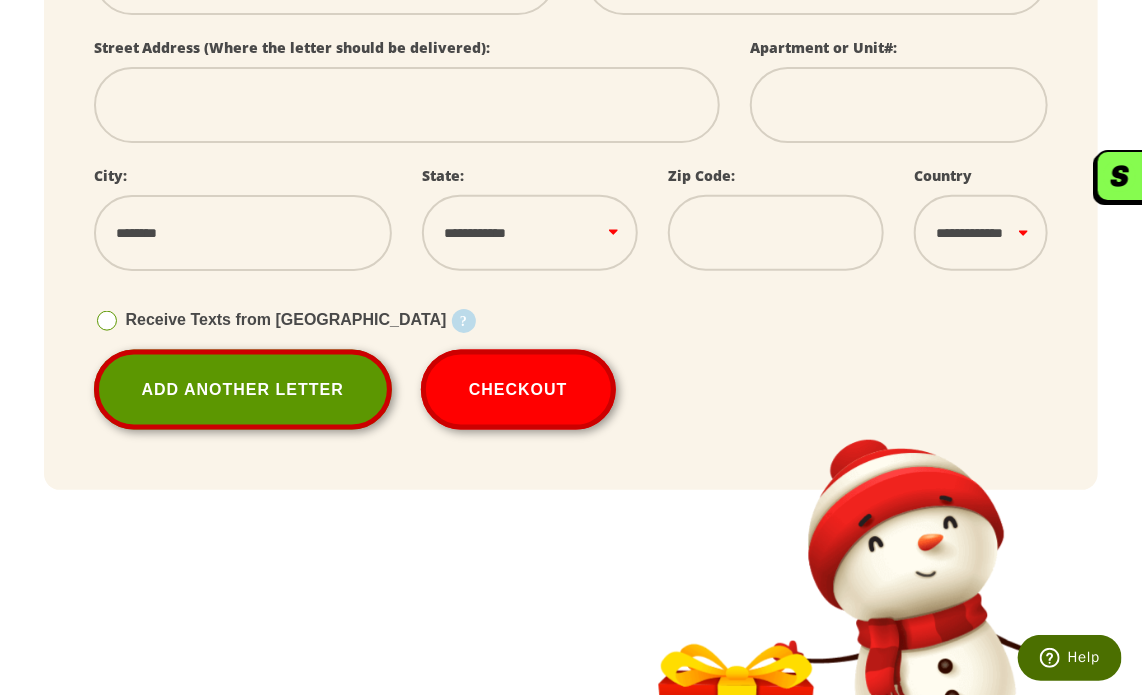 type on "*********" 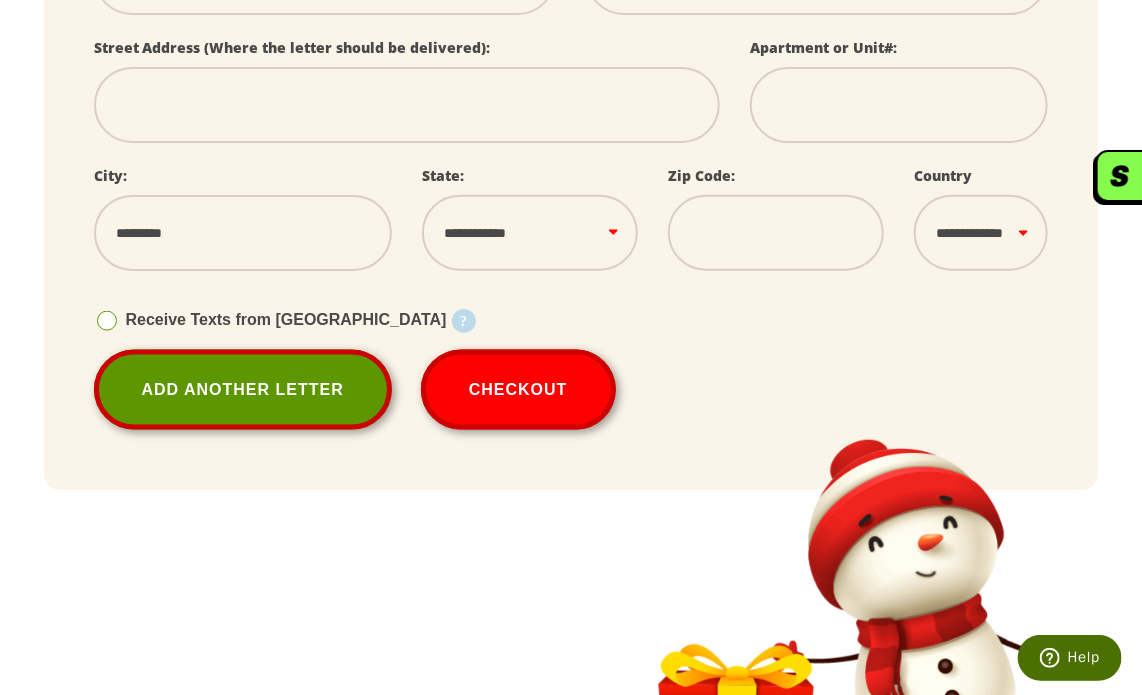 type on "**********" 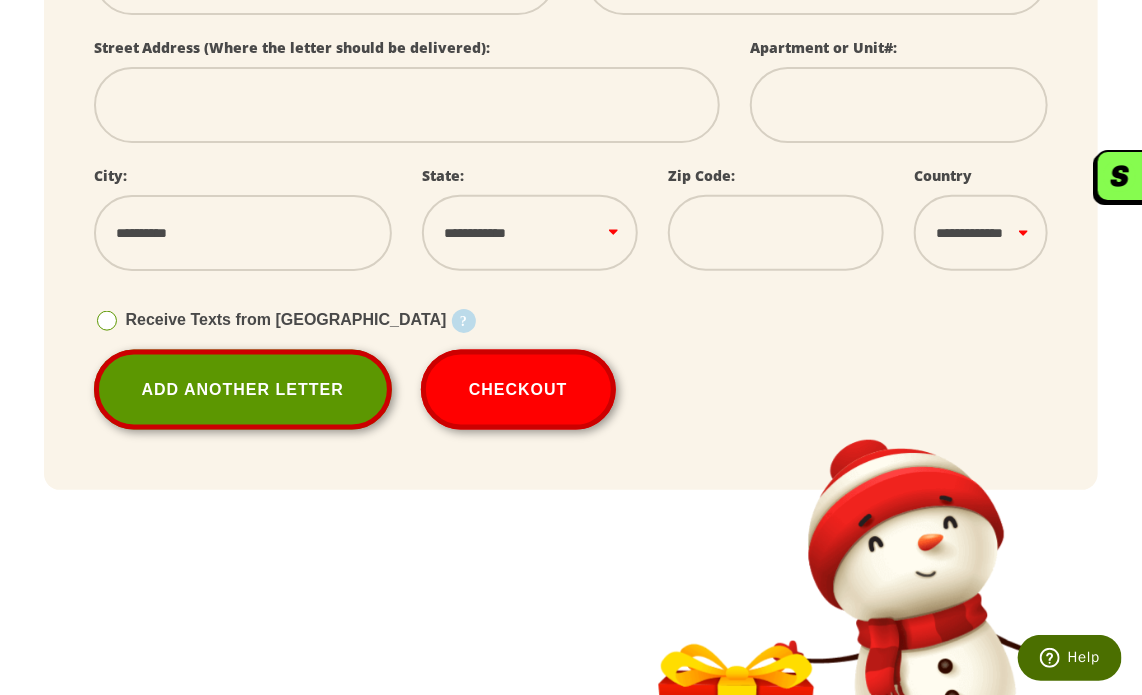 type on "**********" 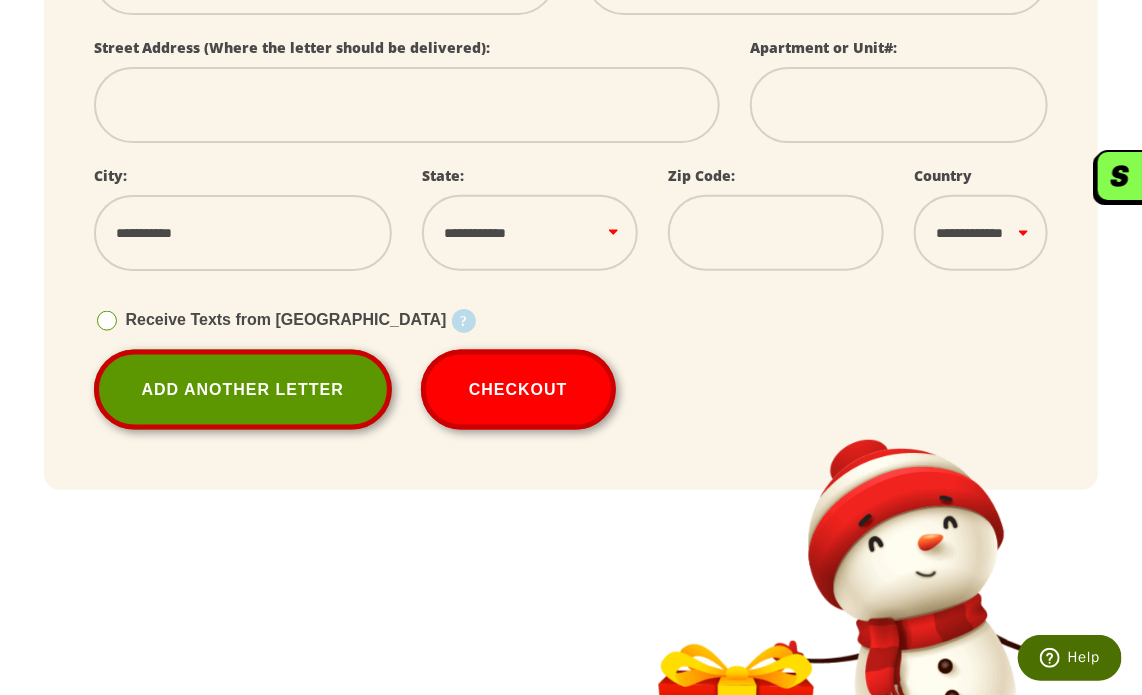 type on "**********" 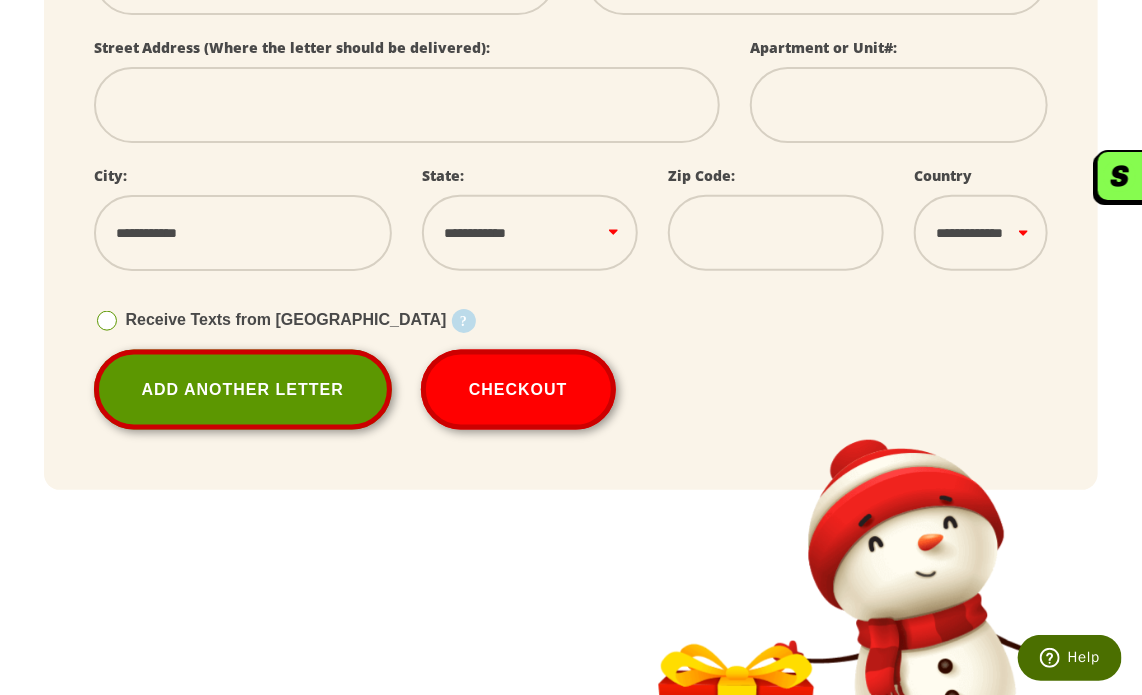 type on "**********" 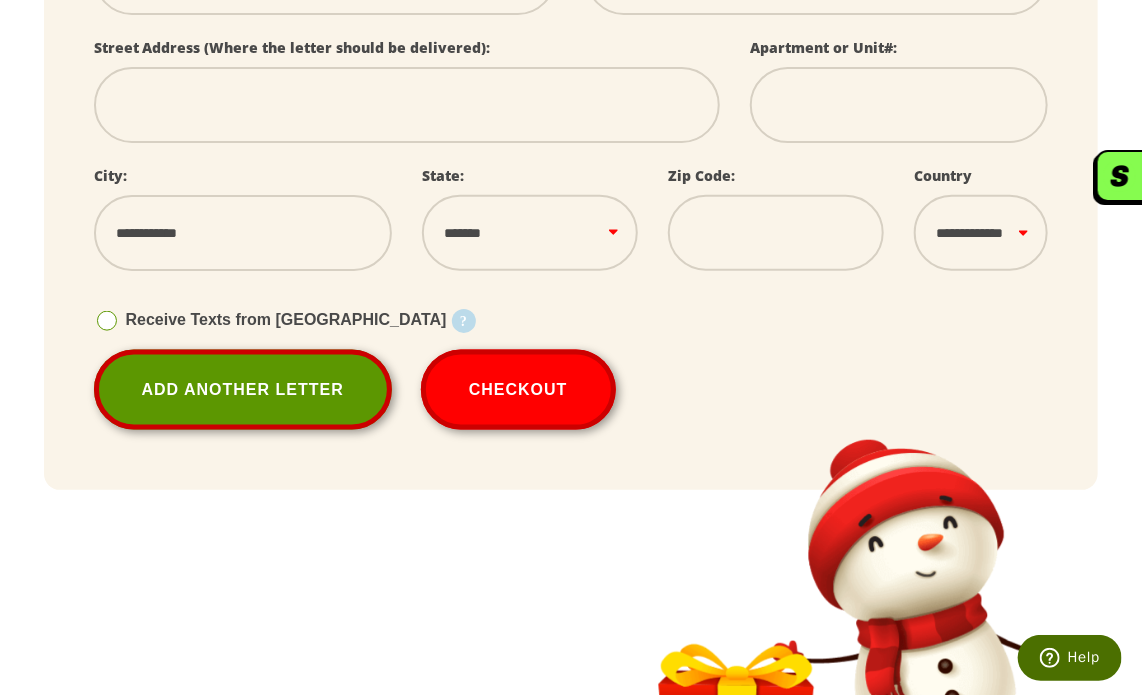 click on "**********" at bounding box center (530, 232) 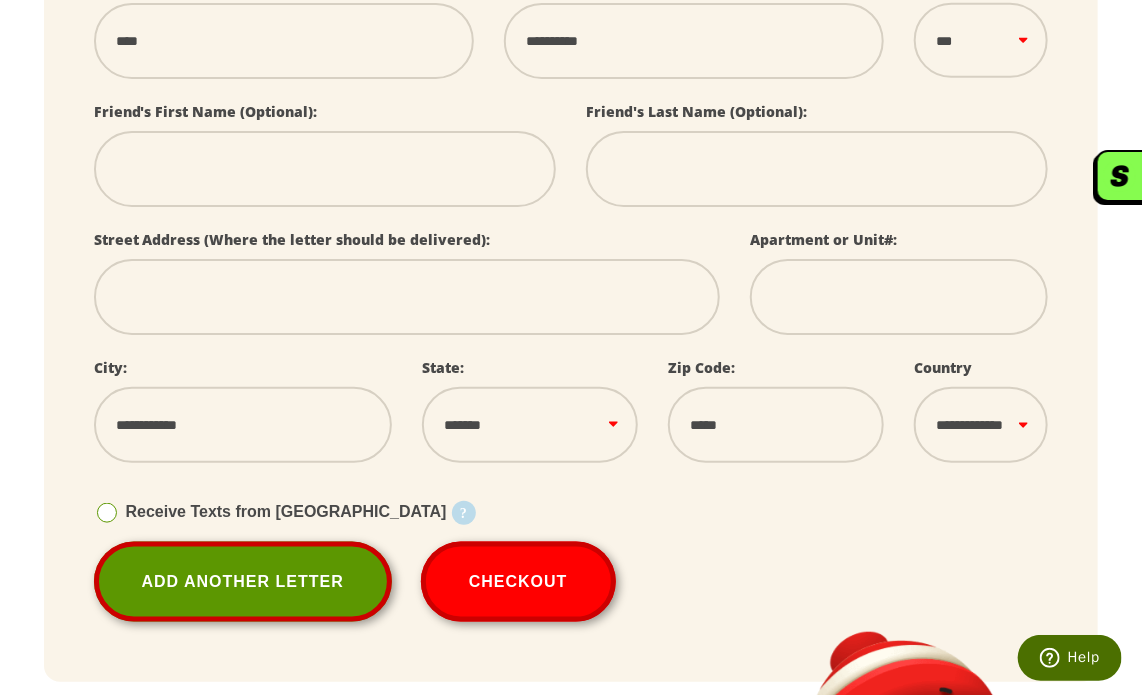 scroll, scrollTop: 664, scrollLeft: 0, axis: vertical 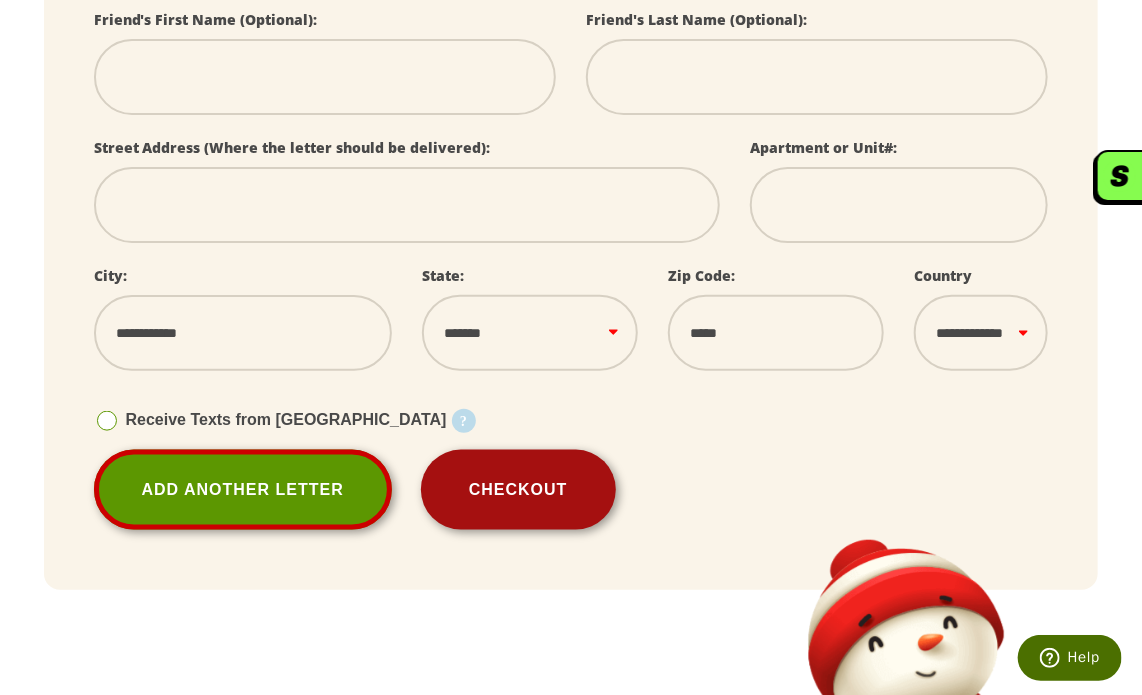 type on "*****" 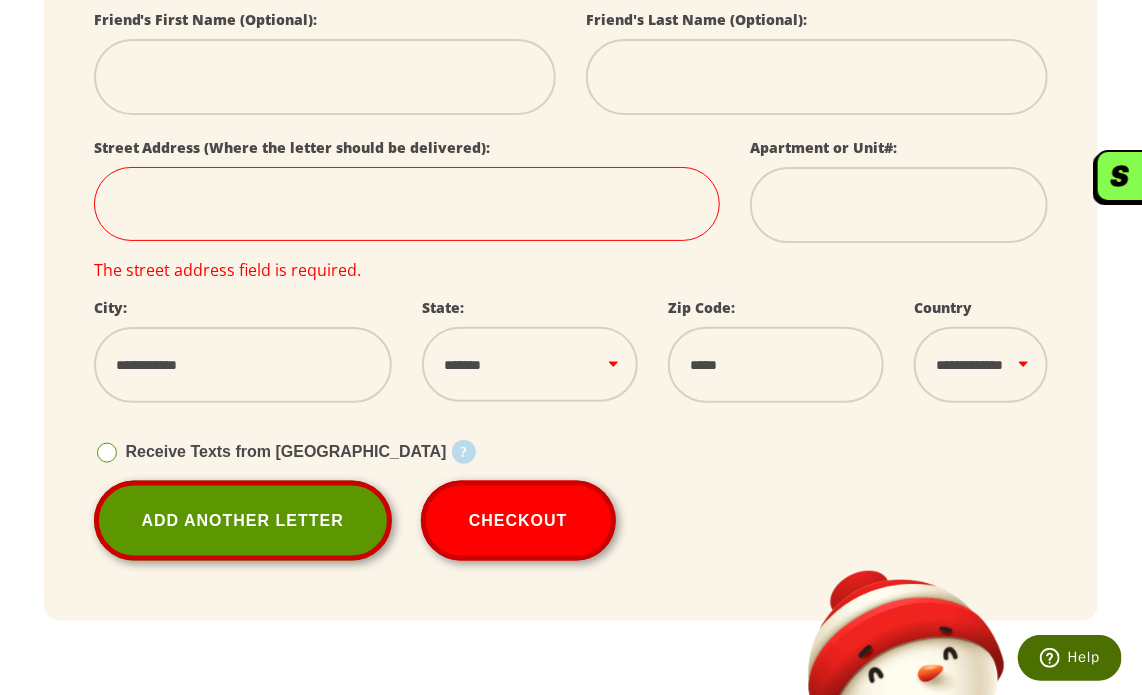 click at bounding box center [407, 204] 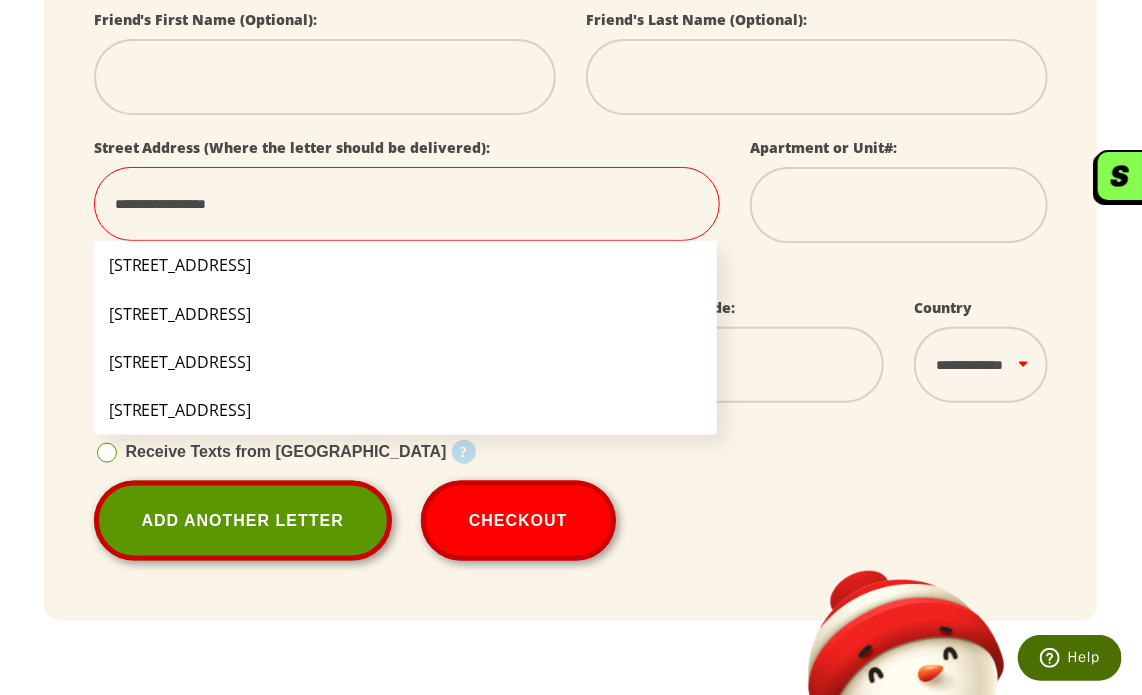 click on "1601 Cloverfield Blvd Santa Monica
CA 90404" at bounding box center (406, 265) 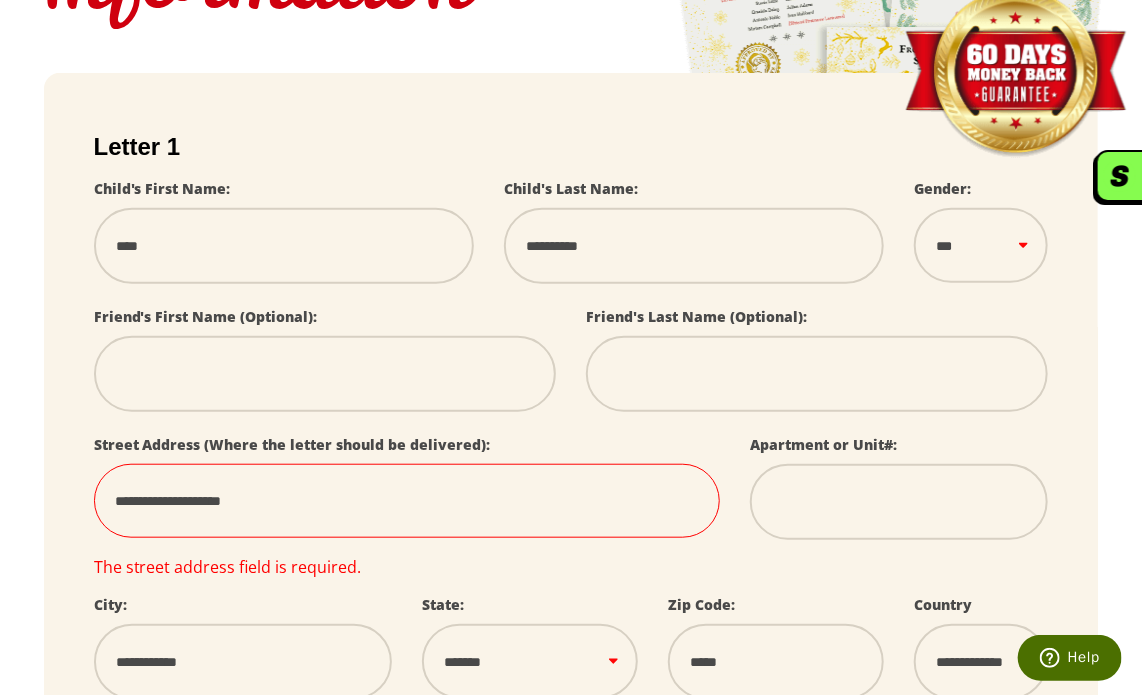 scroll, scrollTop: 364, scrollLeft: 0, axis: vertical 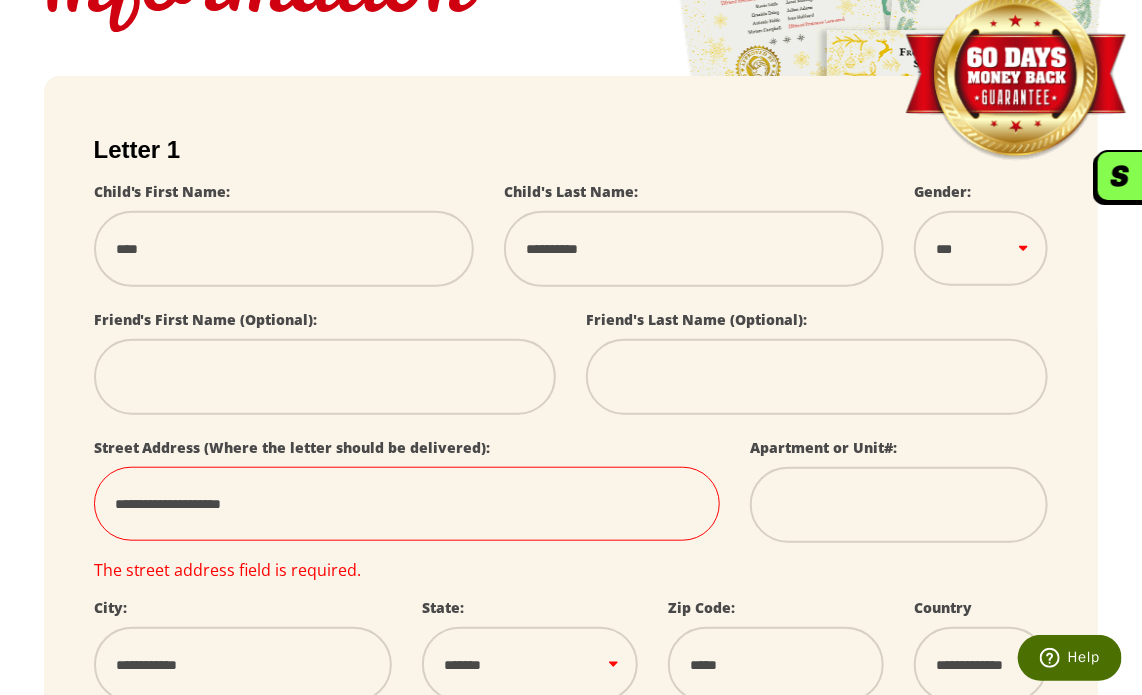 click at bounding box center [899, 505] 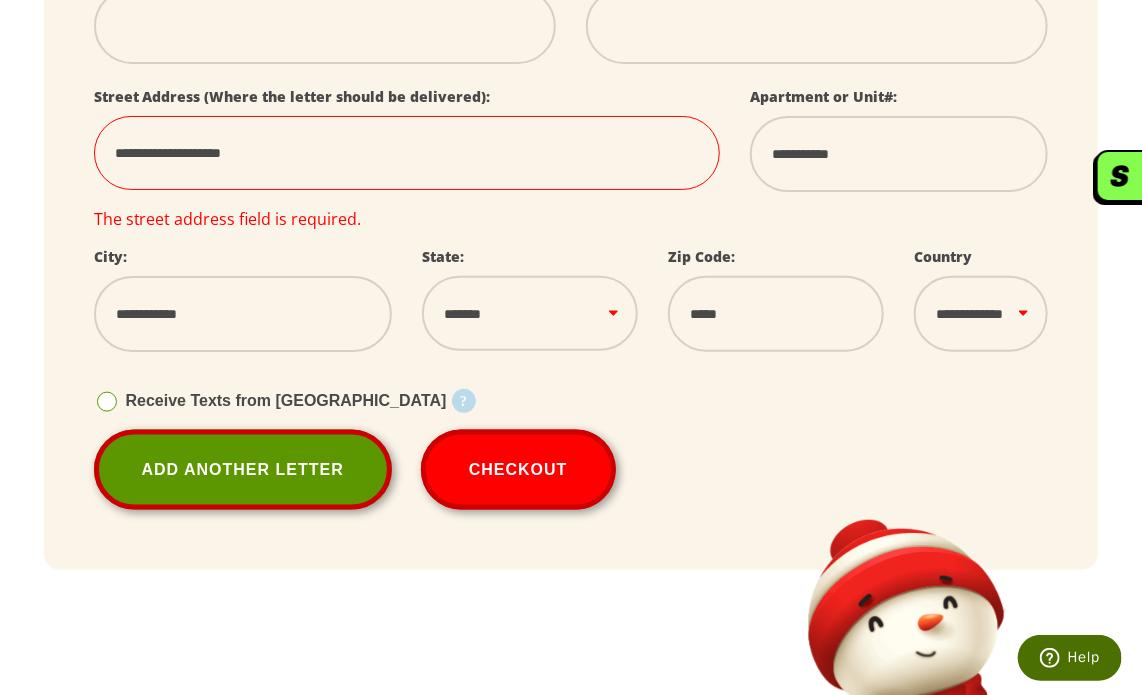 scroll, scrollTop: 764, scrollLeft: 0, axis: vertical 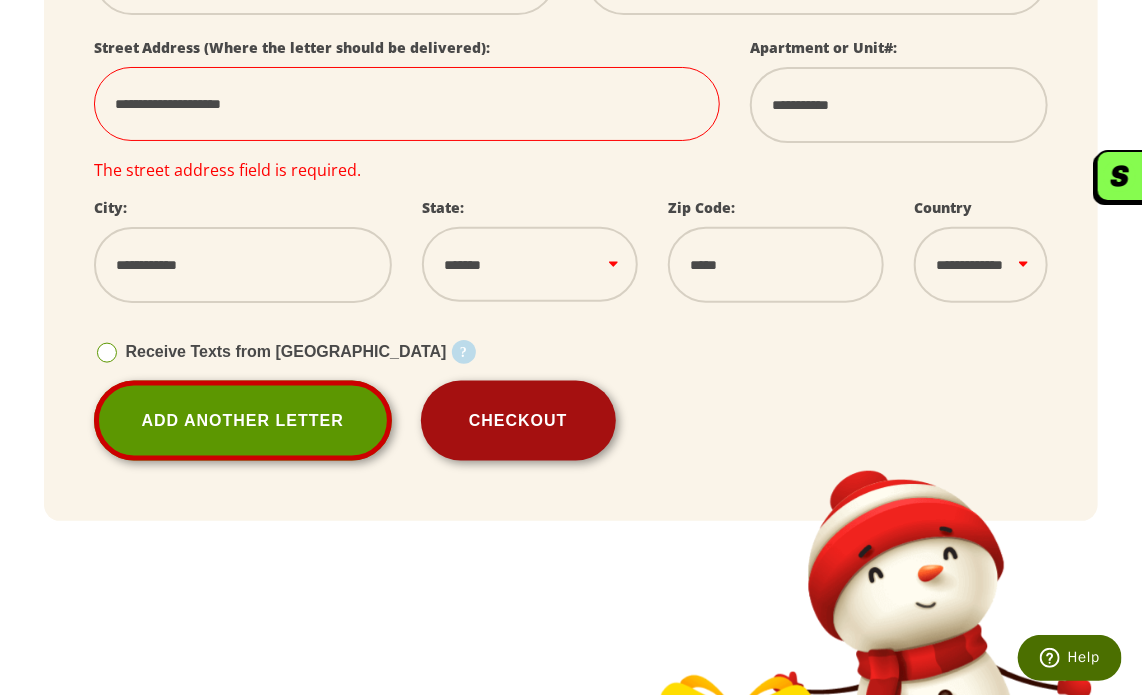 click on "Checkout" at bounding box center [518, 421] 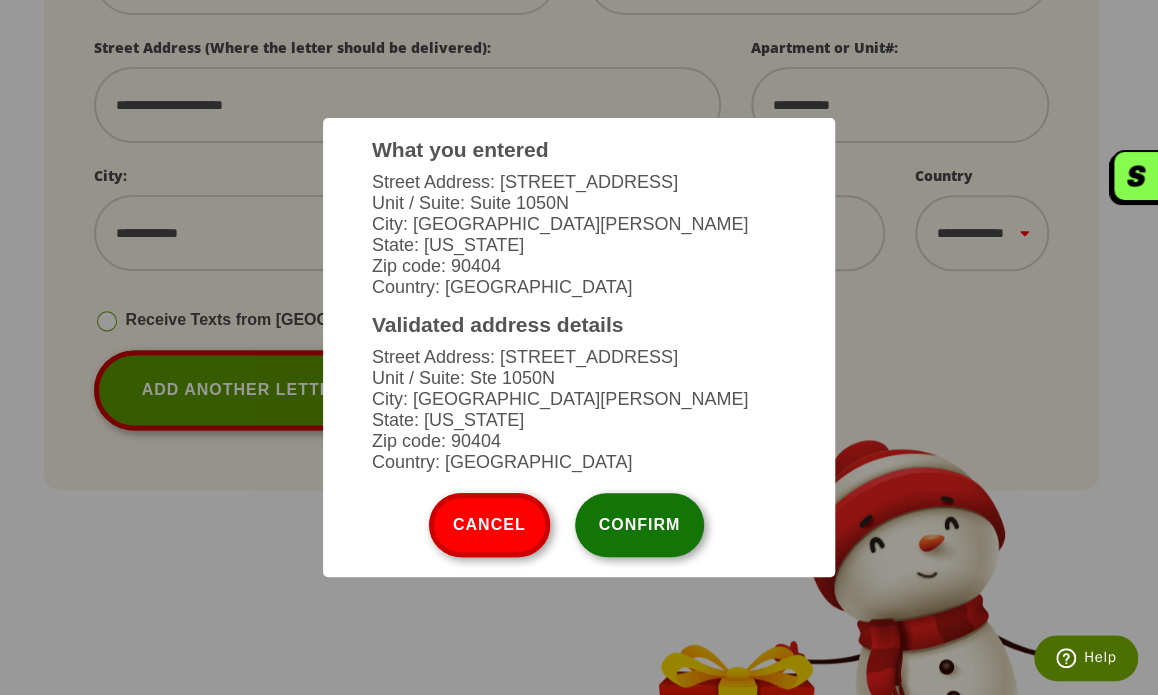 click on "Confirm" at bounding box center (640, 525) 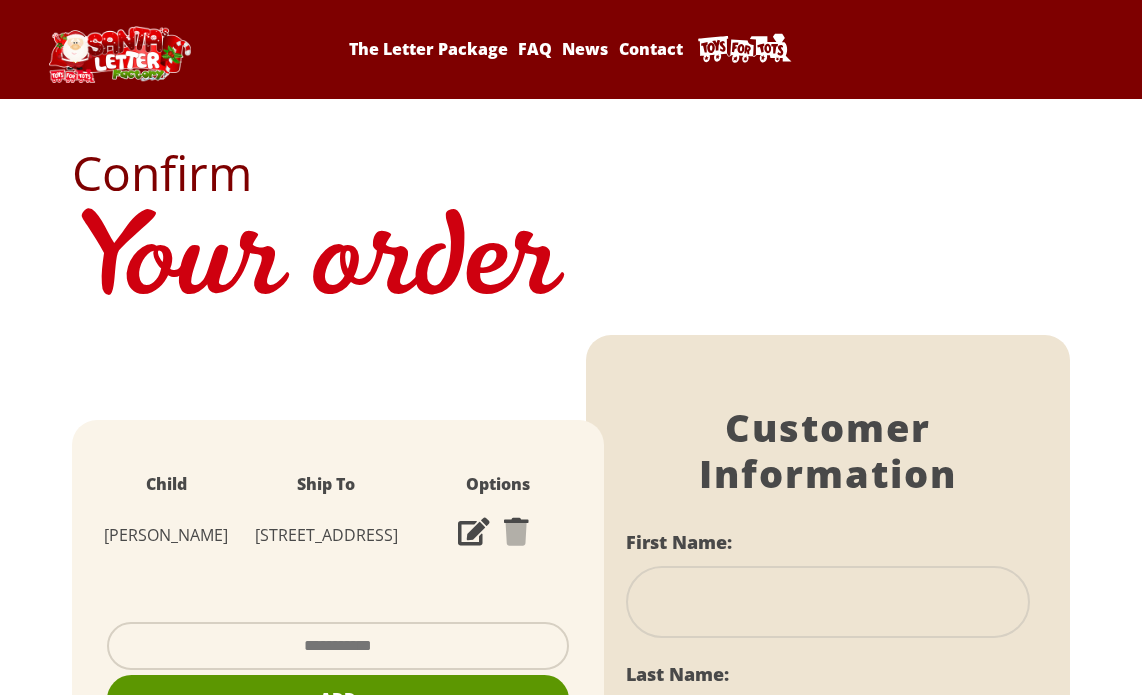 scroll, scrollTop: 0, scrollLeft: 0, axis: both 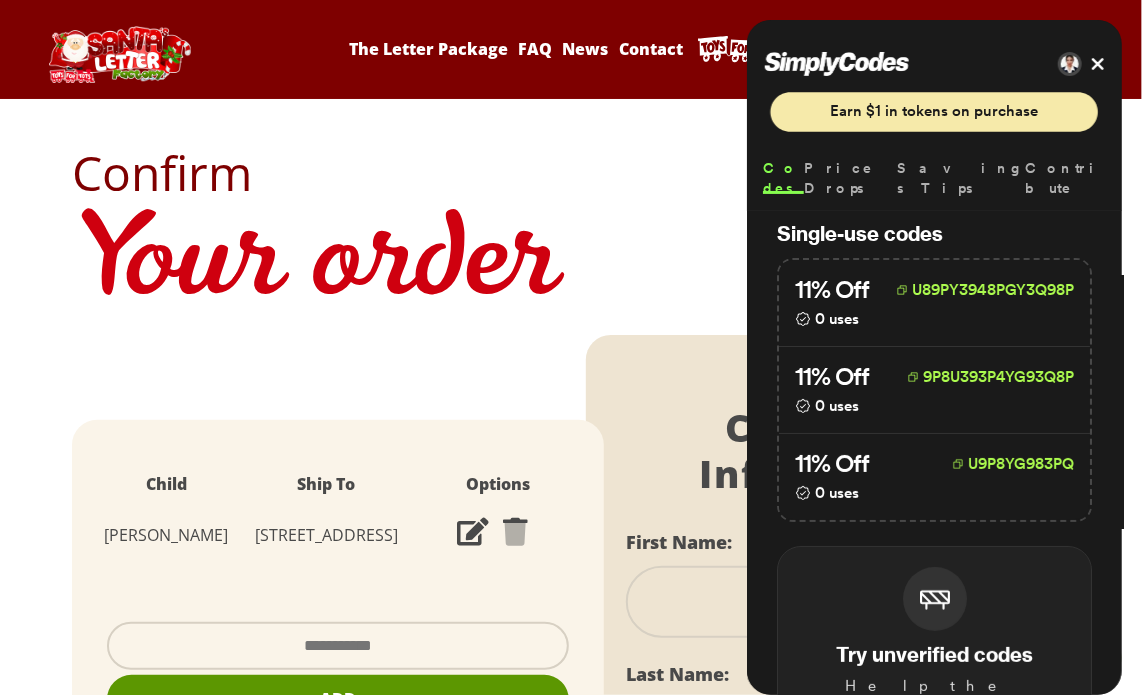 click at bounding box center [1082, 64] 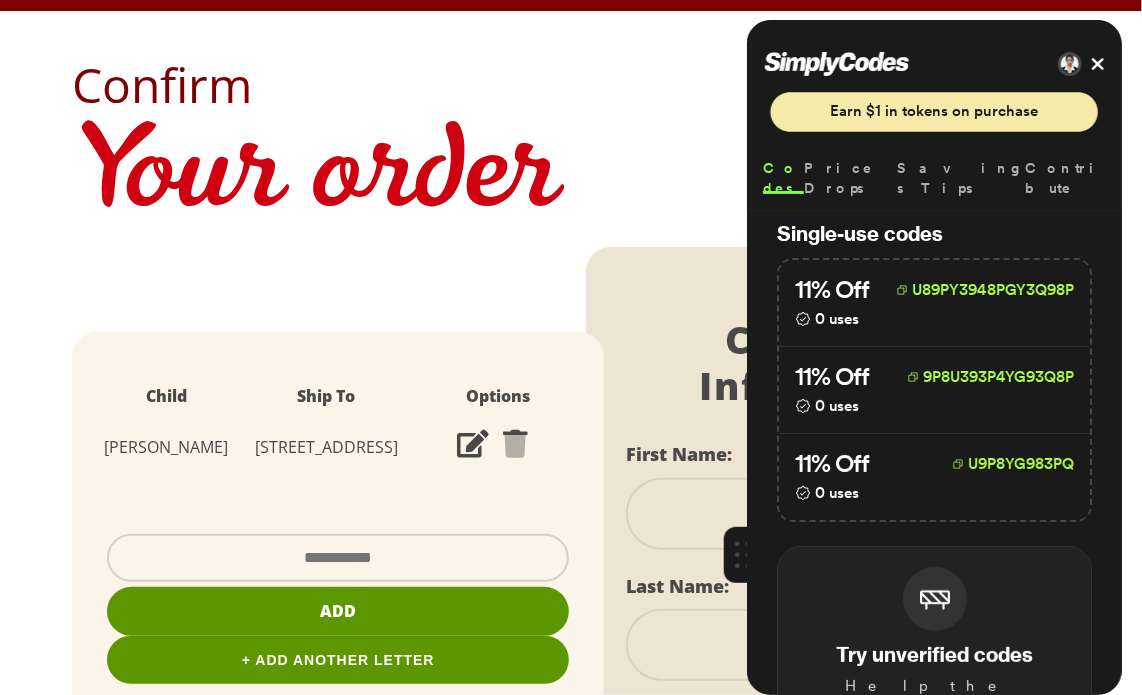 scroll, scrollTop: 400, scrollLeft: 0, axis: vertical 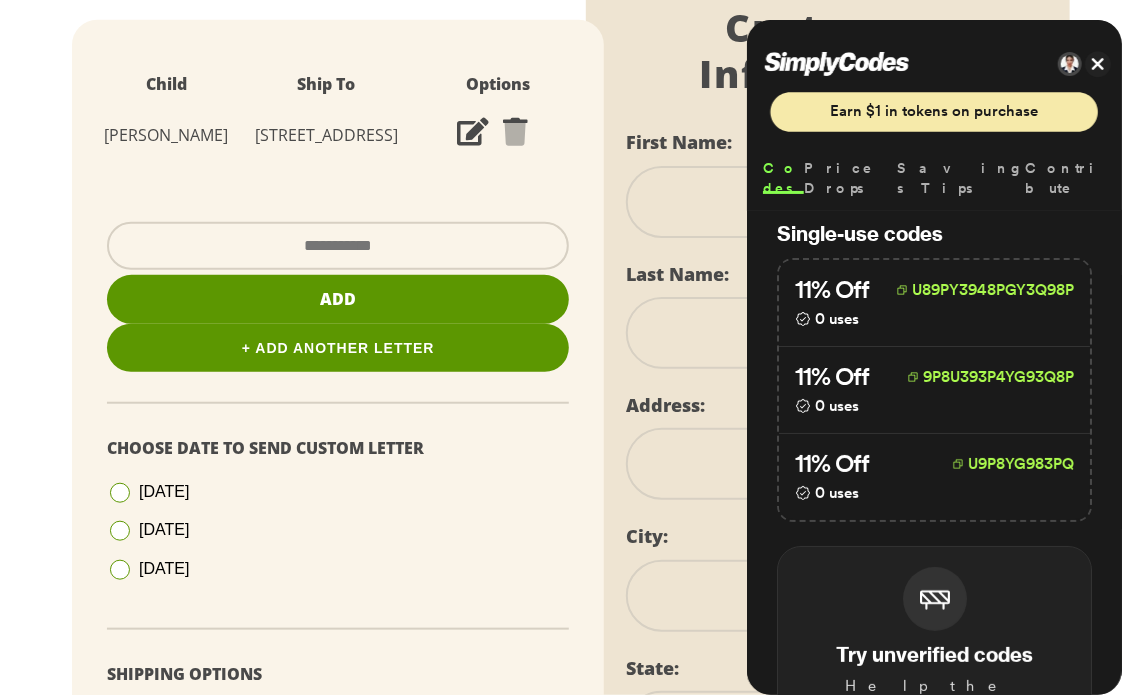 click at bounding box center [1098, 64] 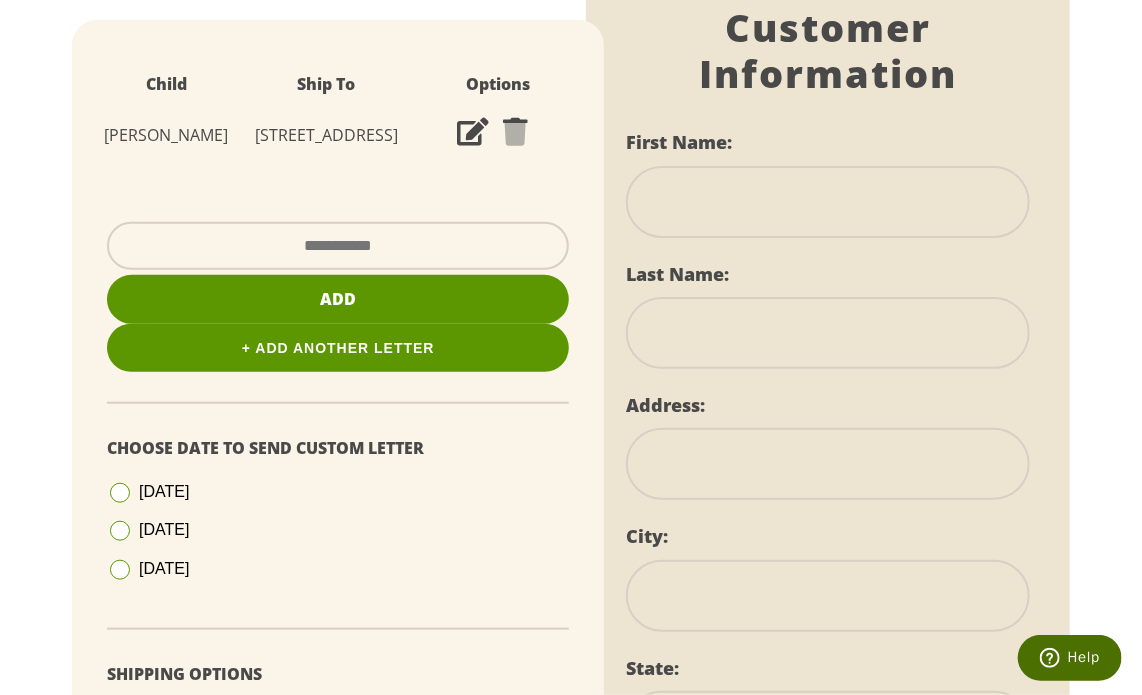 click on "Confirm   Your order   Child   Ship To   Options
[PERSON_NAME]
[STREET_ADDRESS]
Add   + Add Another Letter     + Add Another Letter     Add
Choose Date To Send Custom Letter
[DATE]
[DATE]
[DATE]
Shipping Options
Ground Shipping  $5.95
FedEx 2 Day $14.95
All shipments are guaranteed to be delivered by [DATE]
Letter   $19.99           Shipping
$5.95
Shipping Insurance  (Remove)
$1.95
Coupon Applied
-$0
Order Total   $27.89         Pay Pal" at bounding box center (571, 597) 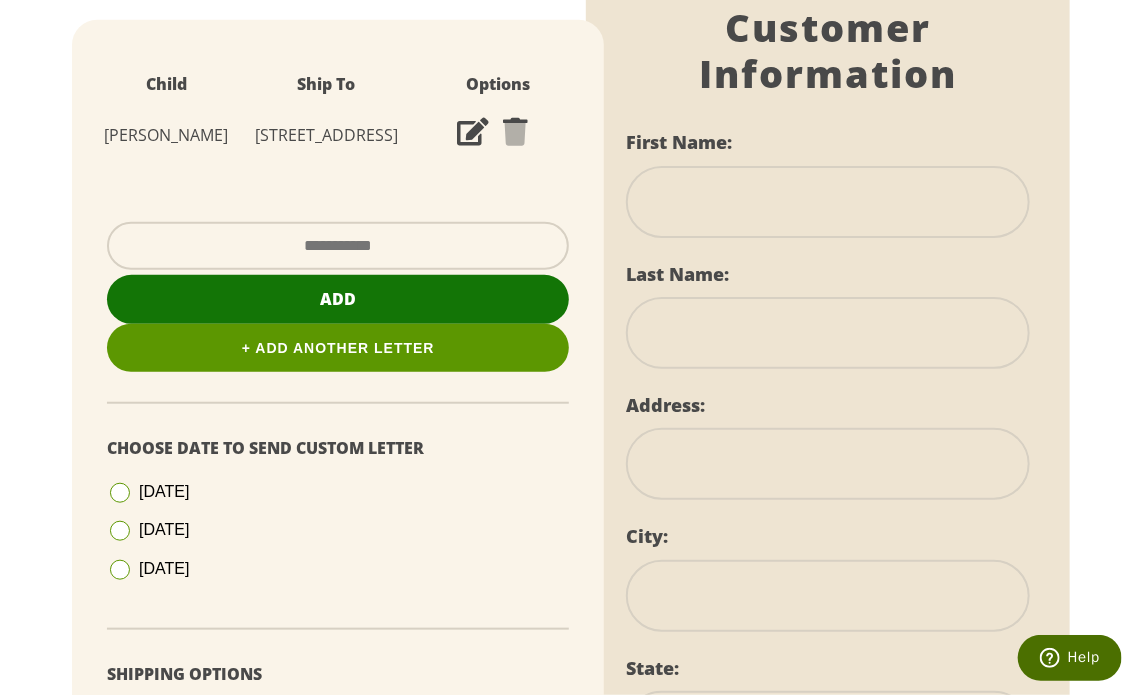paste on "**********" 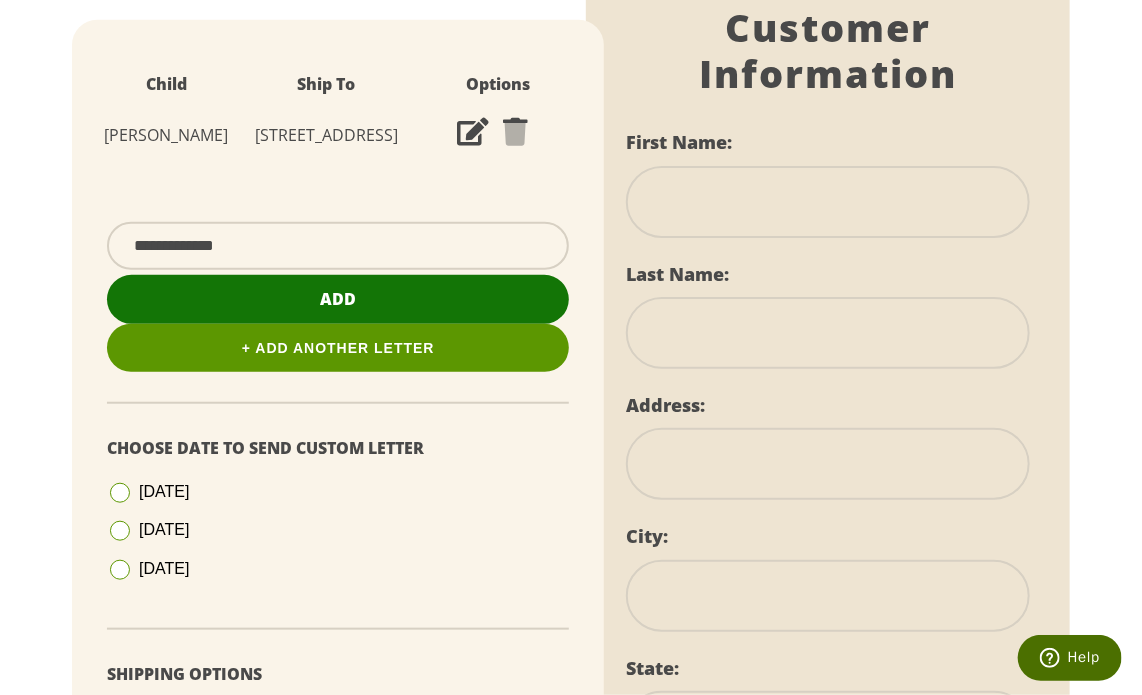 type on "**********" 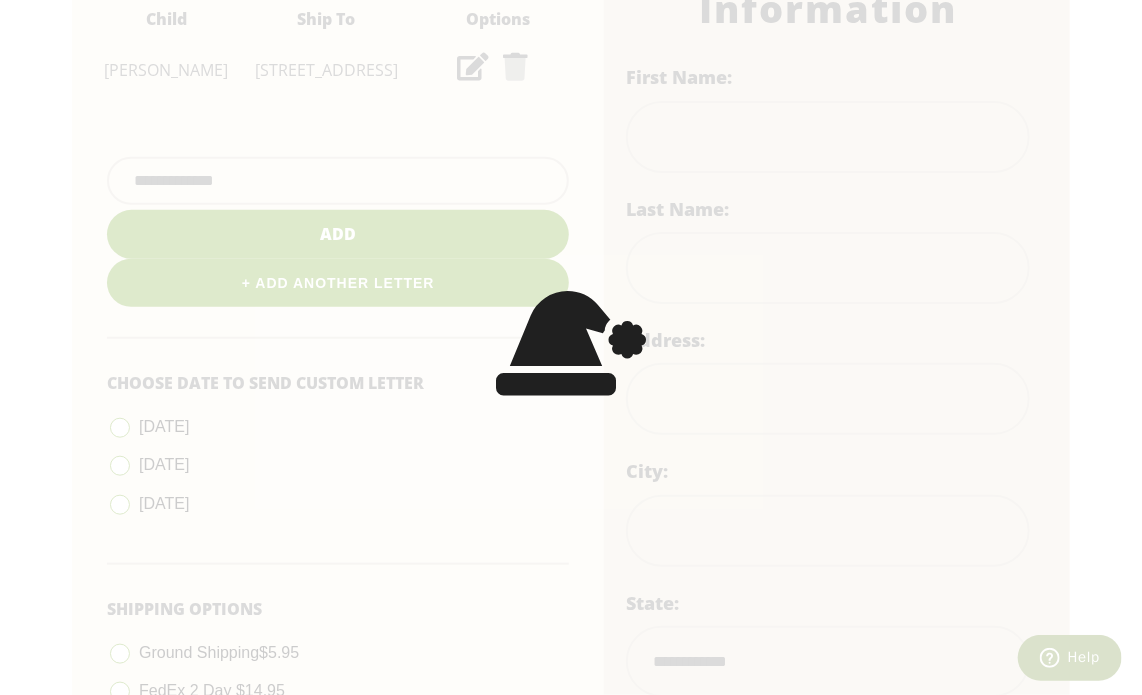 scroll, scrollTop: 500, scrollLeft: 0, axis: vertical 